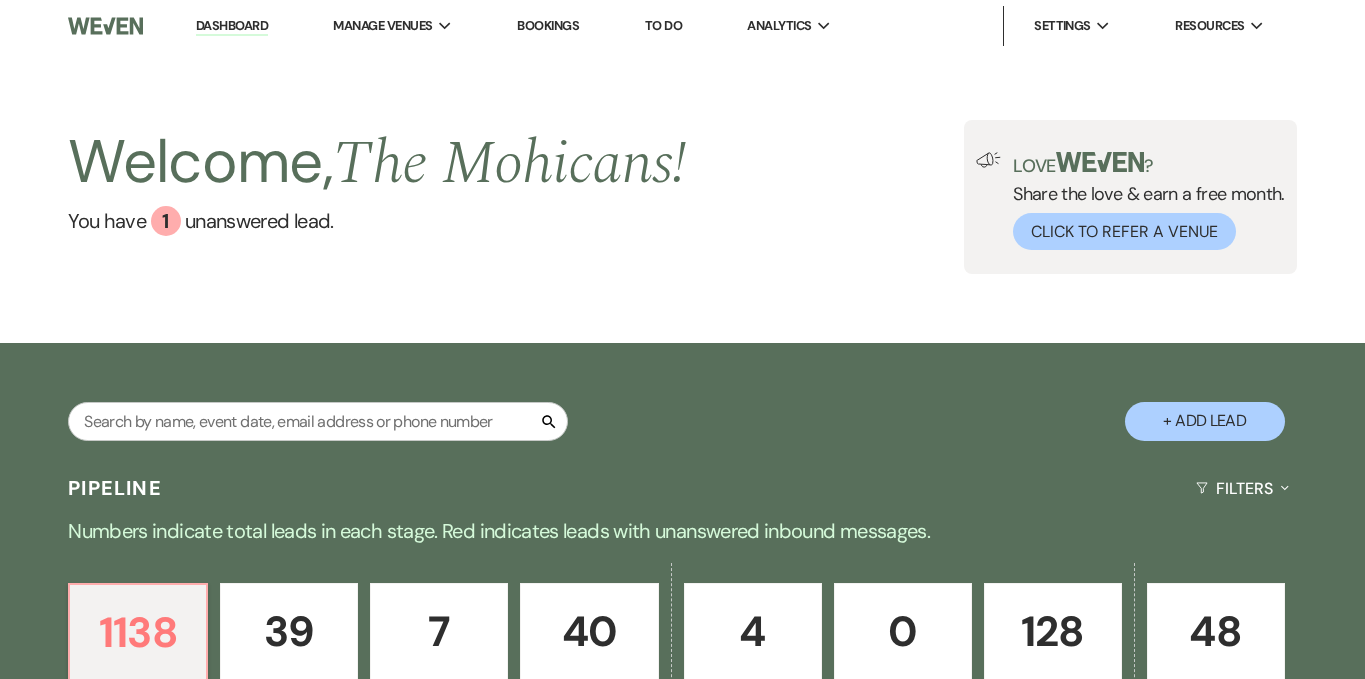 scroll, scrollTop: 0, scrollLeft: 0, axis: both 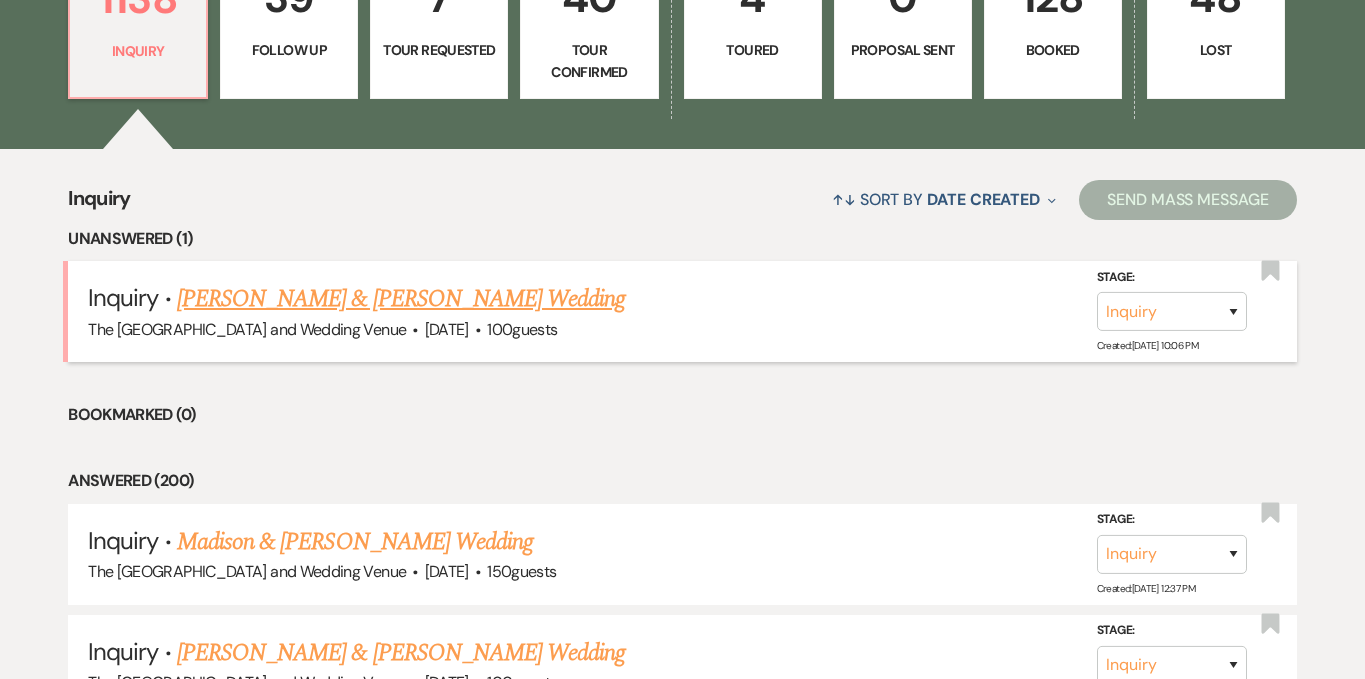 click on "[PERSON_NAME] & [PERSON_NAME] Wedding" at bounding box center (401, 299) 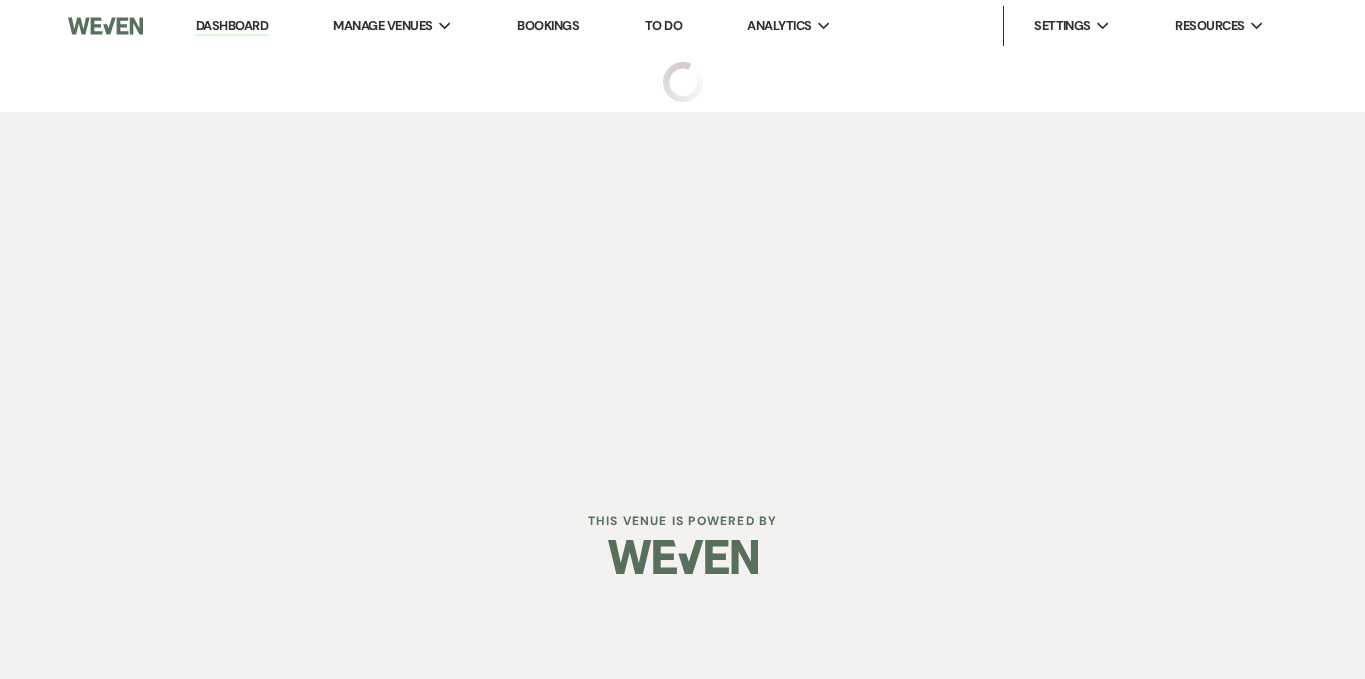 scroll, scrollTop: 0, scrollLeft: 0, axis: both 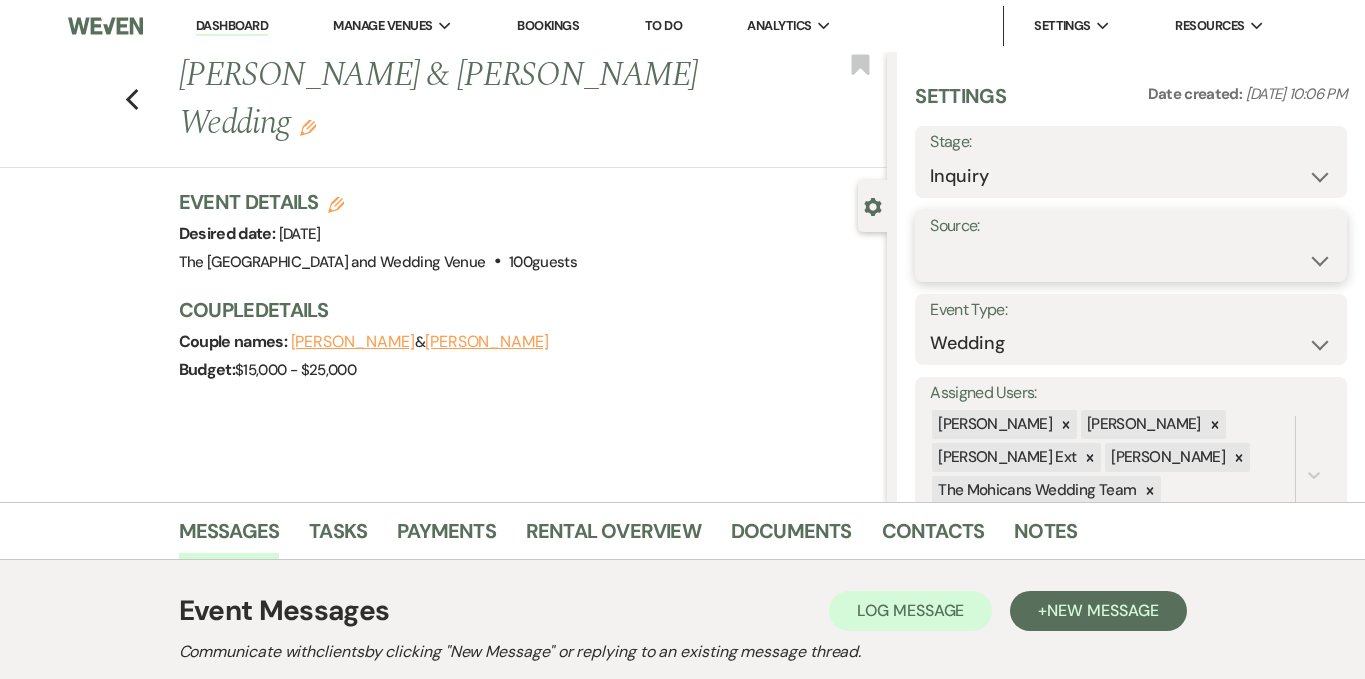 click on "Weven Venue Website Instagram Facebook Pinterest Google The Knot Wedding Wire Here Comes the Guide Wedding Spot Eventective [PERSON_NAME] The Venue Report PartySlate VRBO / Homeaway Airbnb Wedding Show TikTok X / Twitter Phone Call Walk-in Vendor Referral Advertising Personal Referral Local Referral Other" at bounding box center (1131, 260) 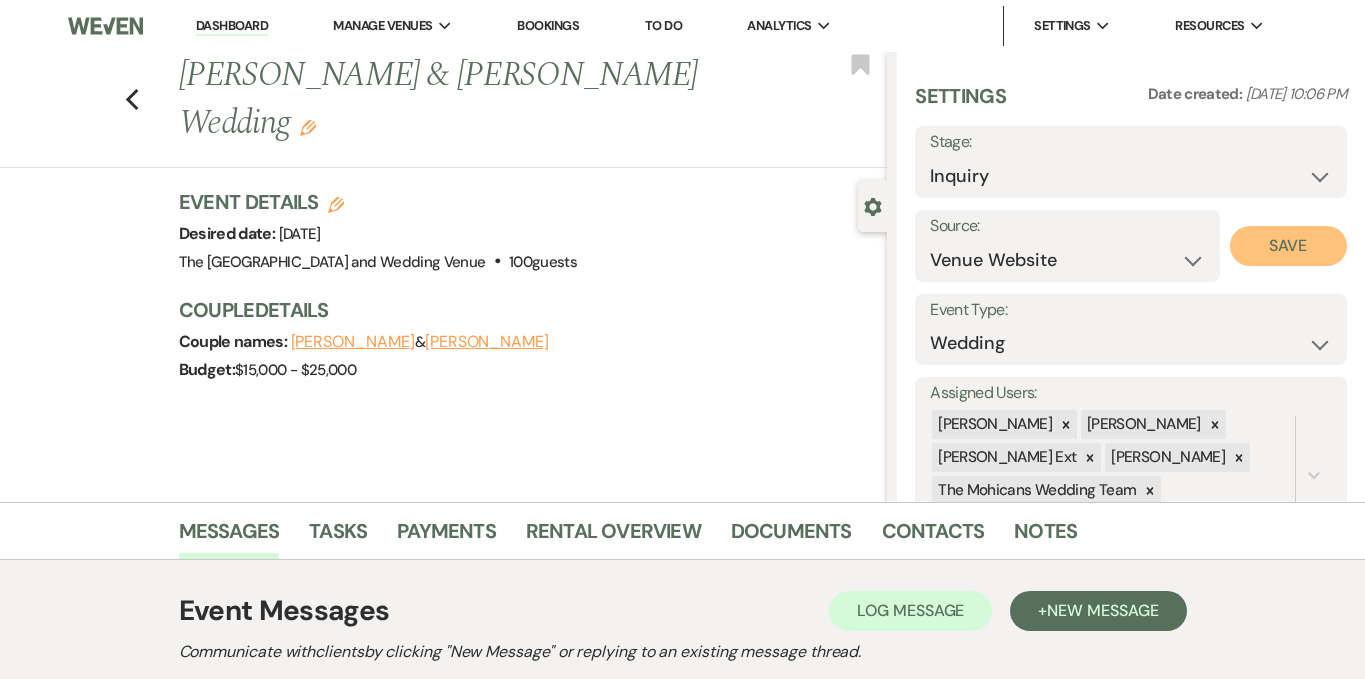 click on "Save" at bounding box center (1288, 246) 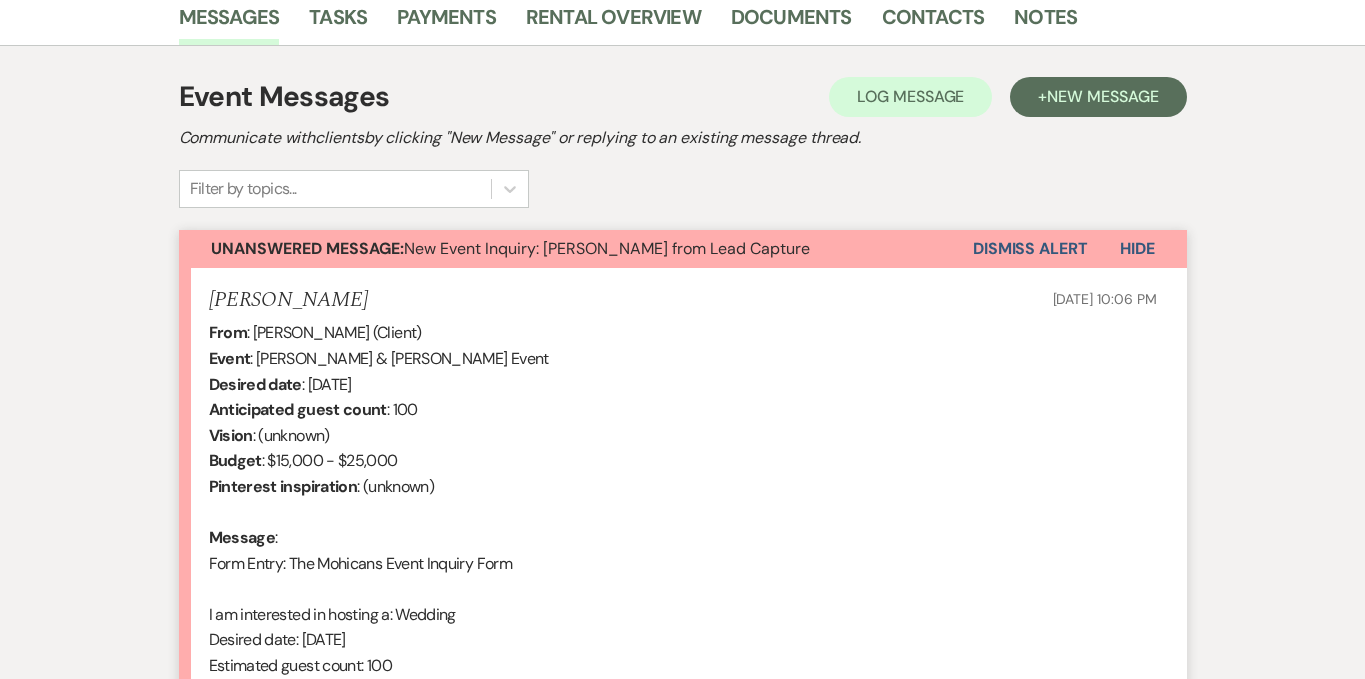 scroll, scrollTop: 551, scrollLeft: 0, axis: vertical 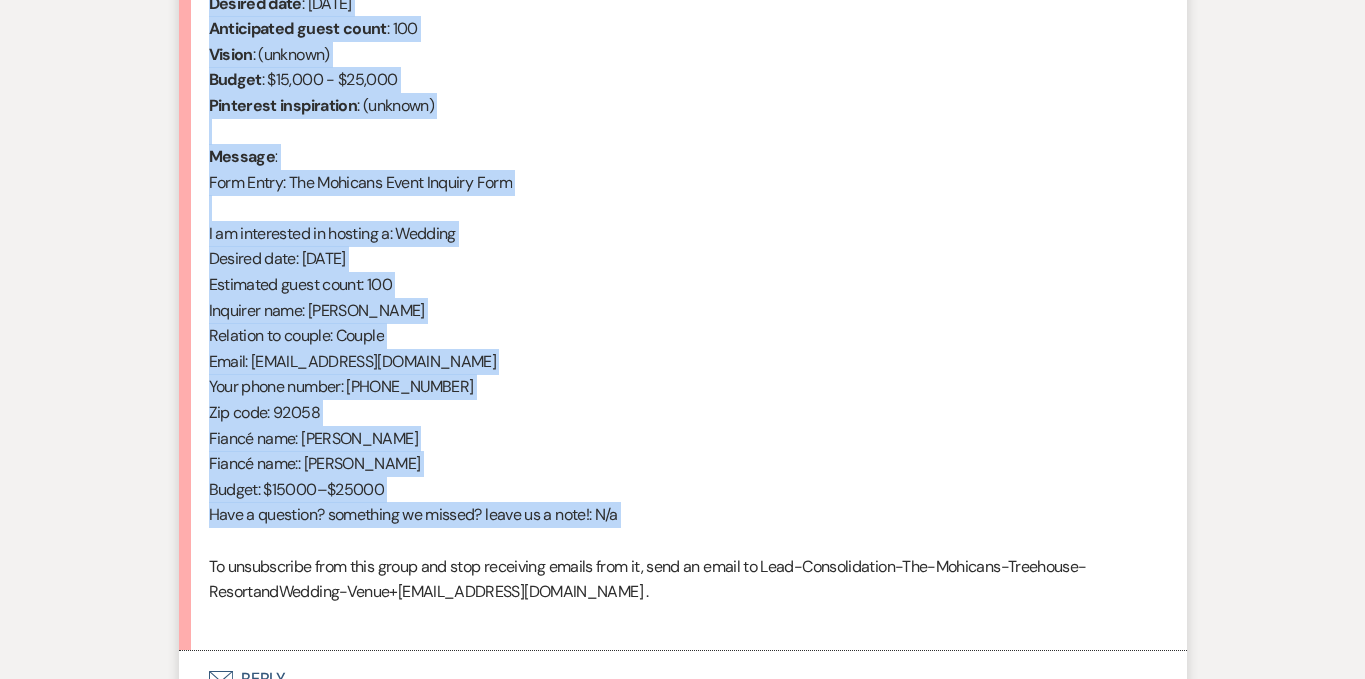 drag, startPoint x: 208, startPoint y: 292, endPoint x: 423, endPoint y: 544, distance: 331.2537 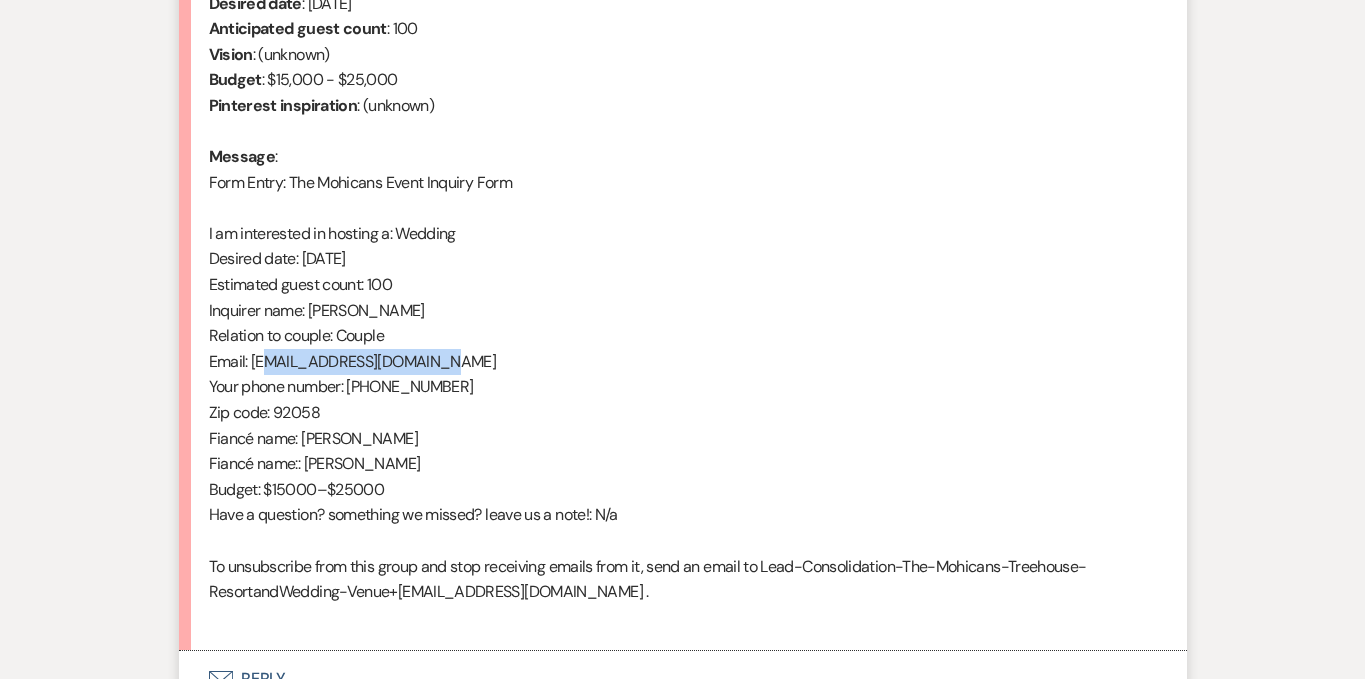 drag, startPoint x: 453, startPoint y: 361, endPoint x: 273, endPoint y: 370, distance: 180.22485 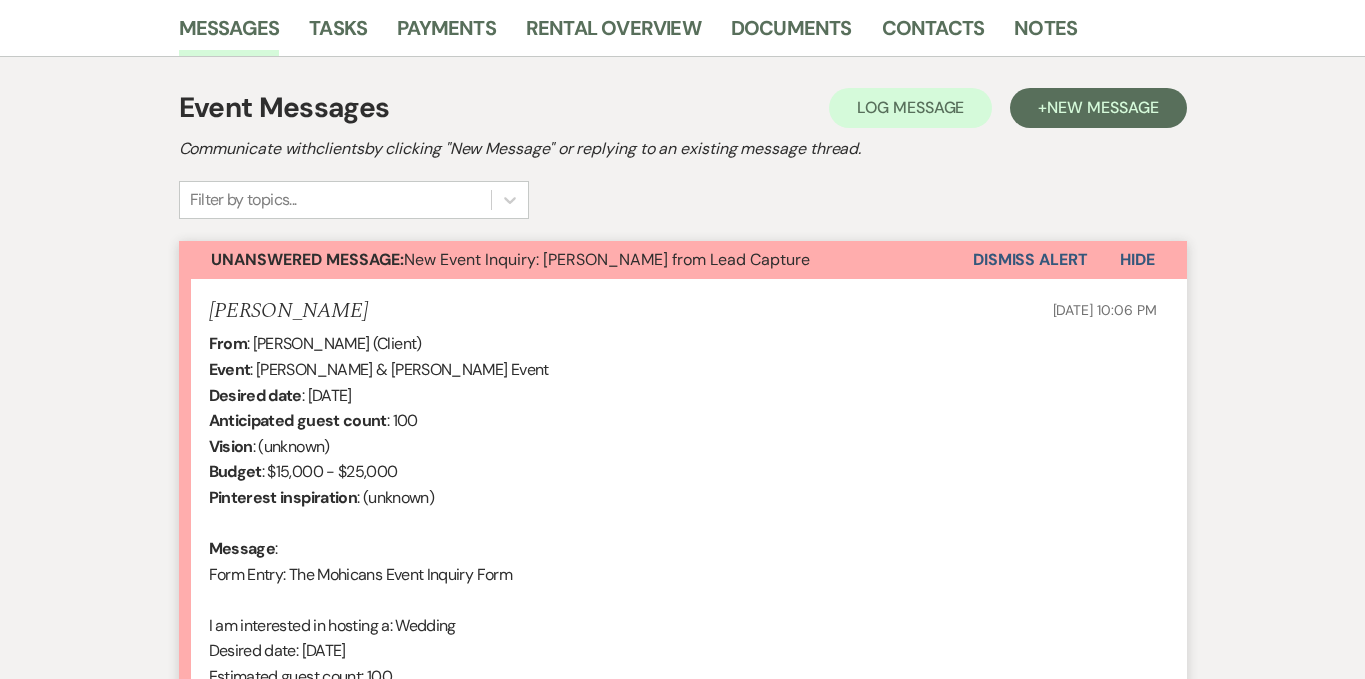 scroll, scrollTop: 434, scrollLeft: 0, axis: vertical 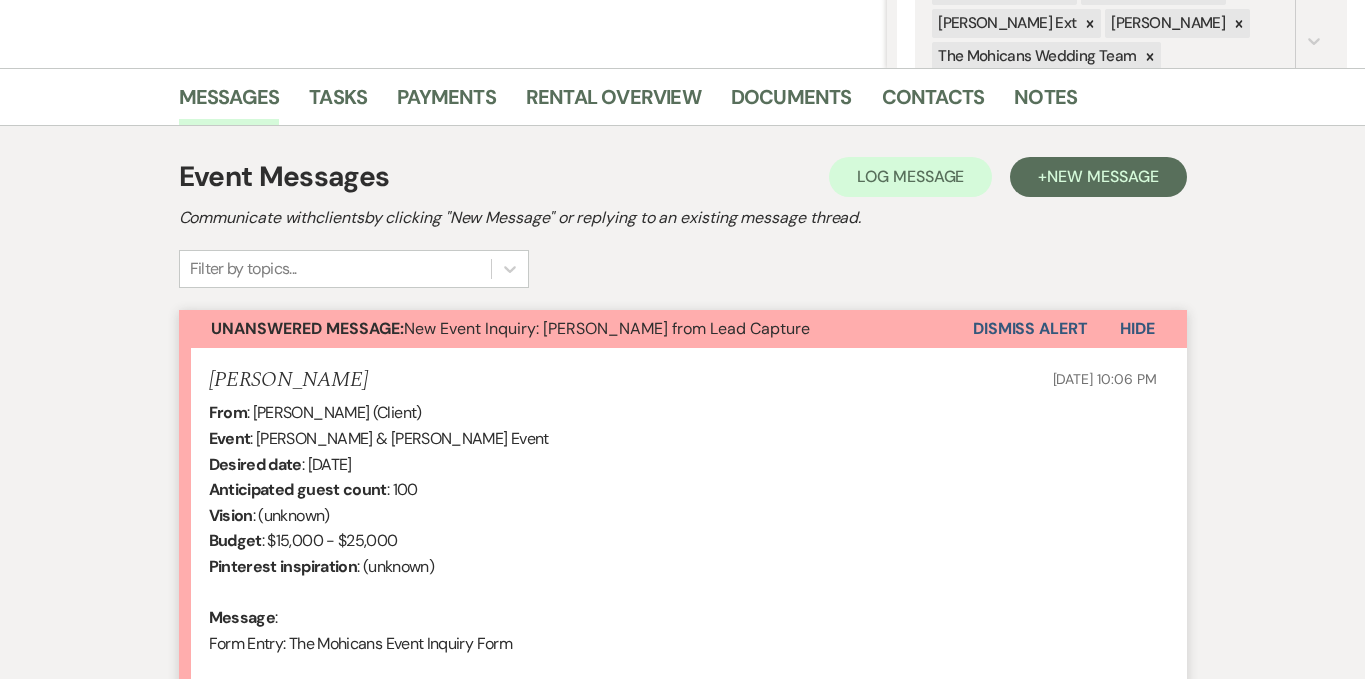 click on "Dismiss Alert" at bounding box center [1030, 329] 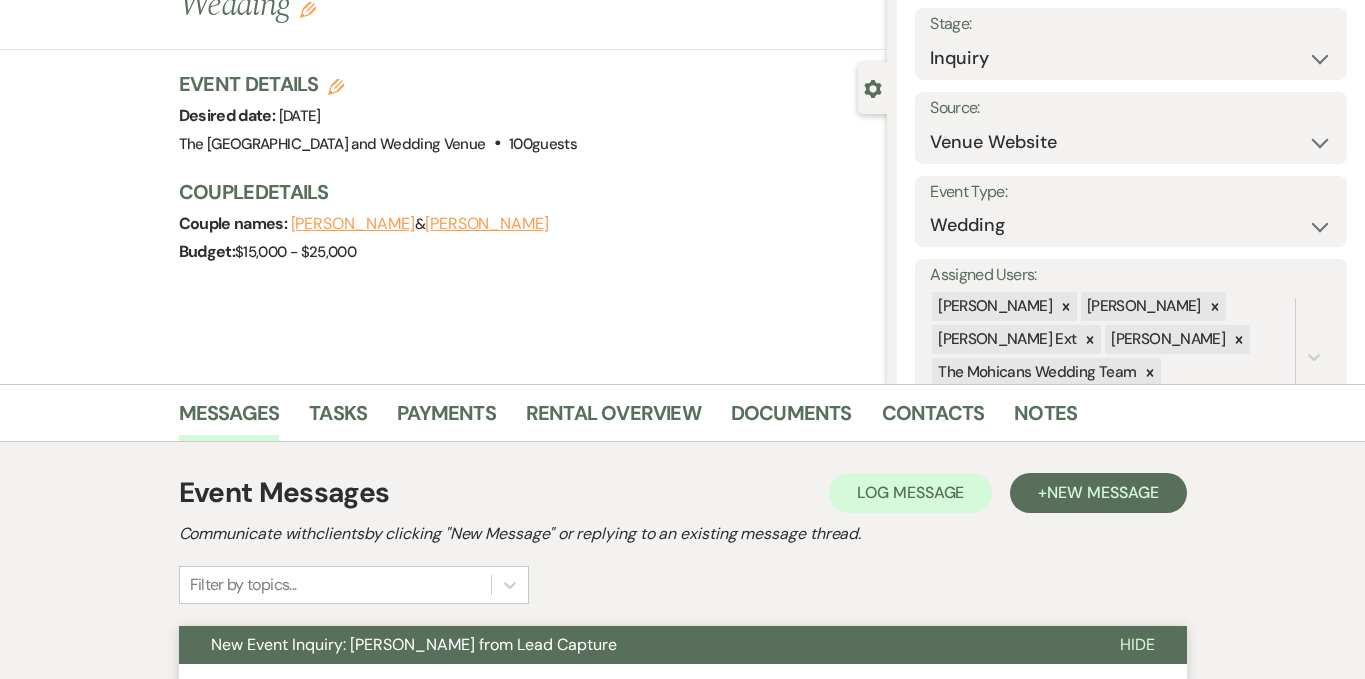 scroll, scrollTop: 0, scrollLeft: 0, axis: both 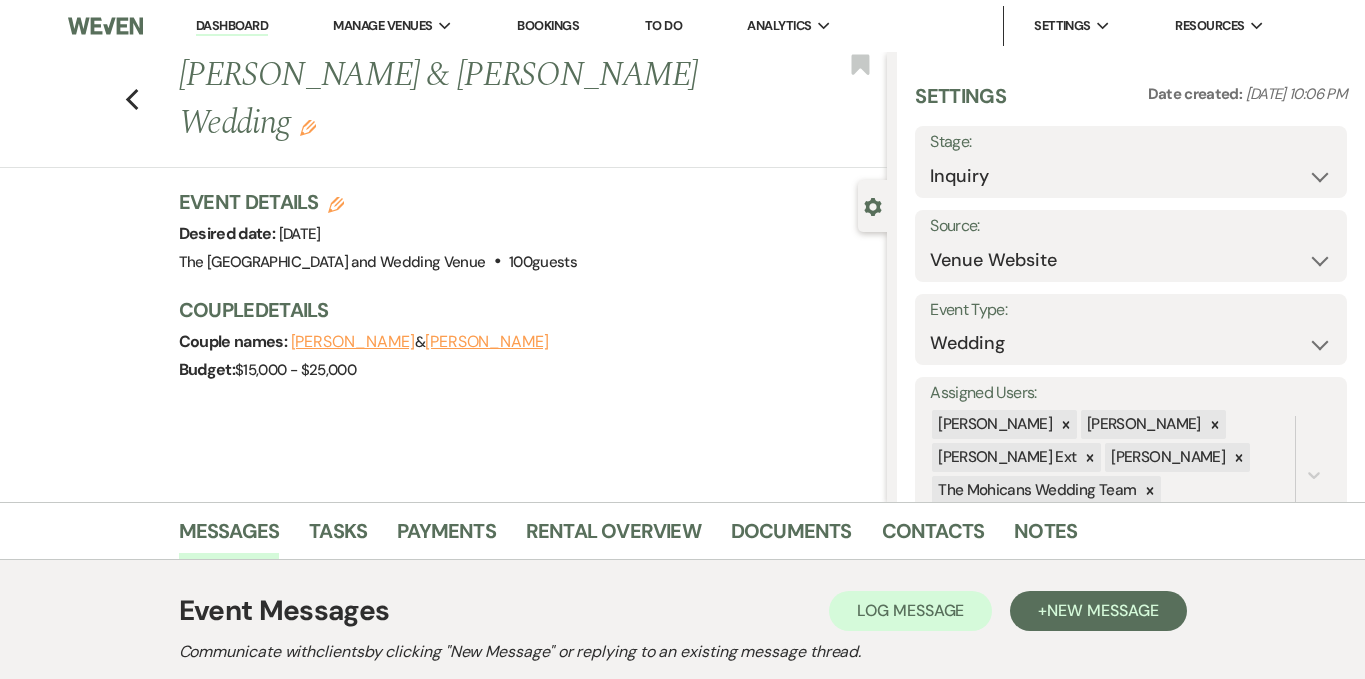 click on "Dashboard" at bounding box center (232, 26) 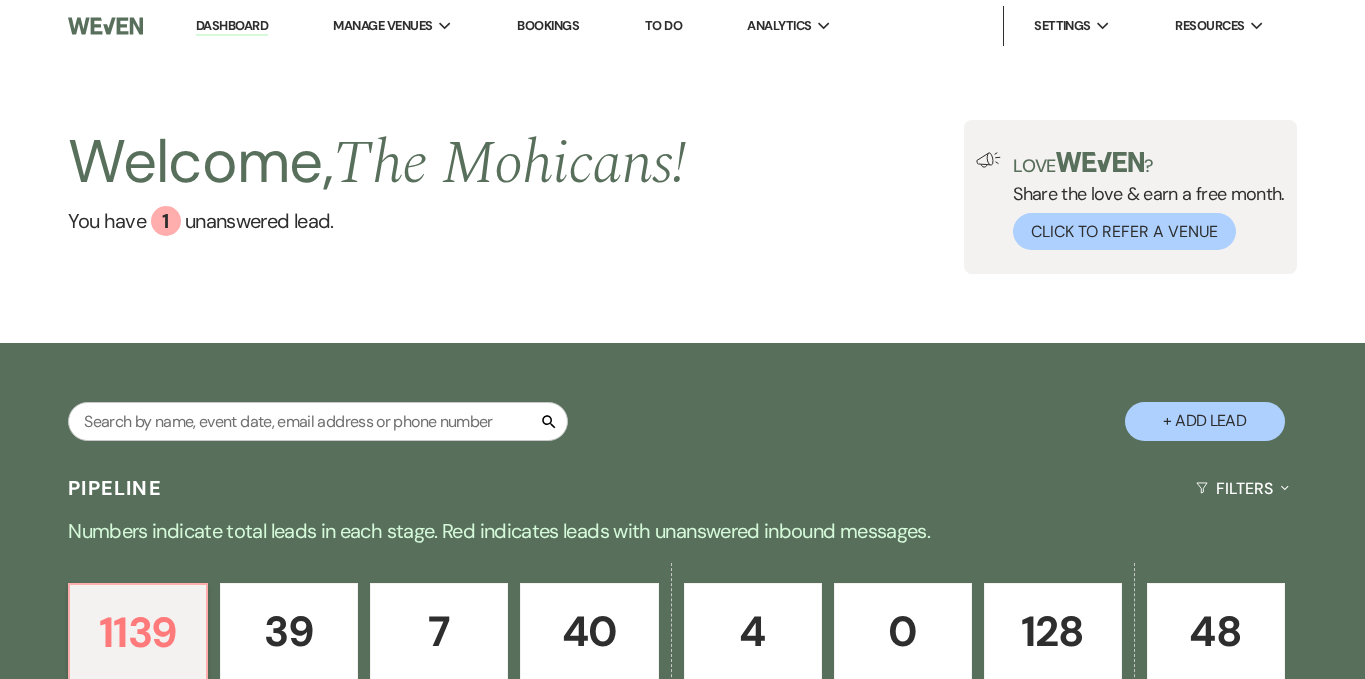 scroll, scrollTop: 393, scrollLeft: 0, axis: vertical 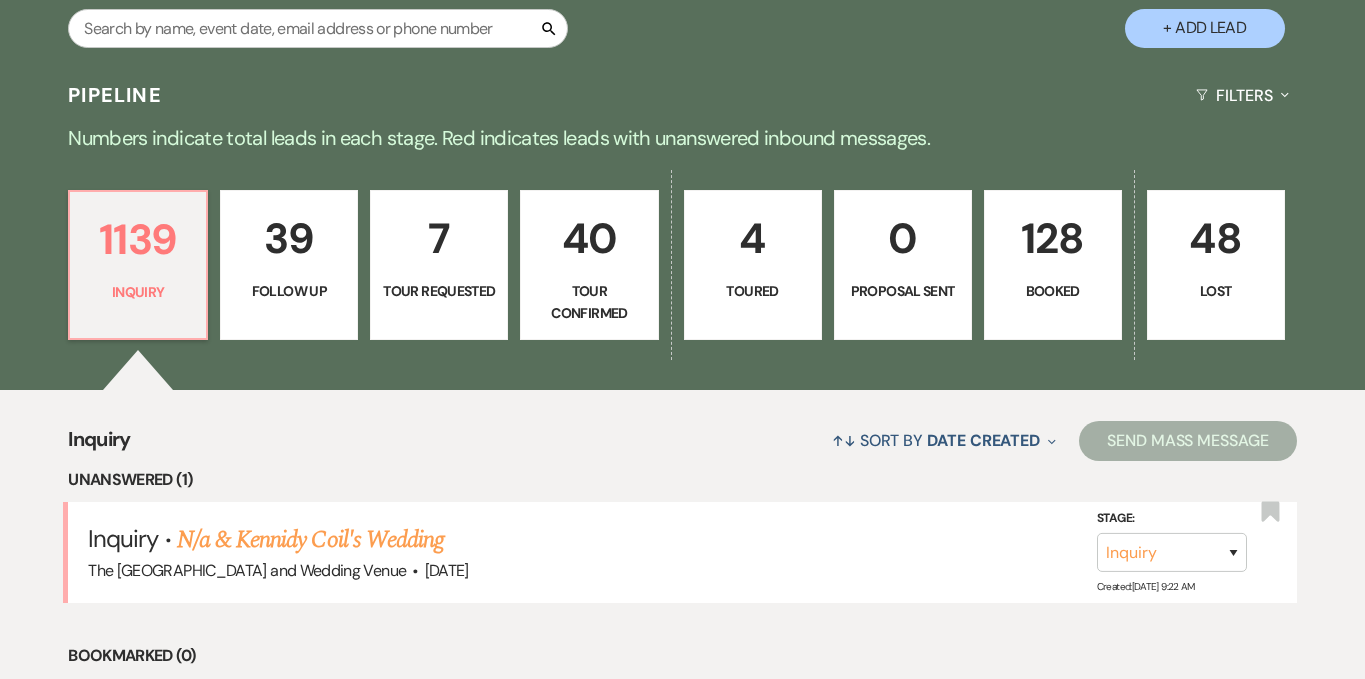 click on "N/a & Kennidy Coil's Wedding" at bounding box center (310, 540) 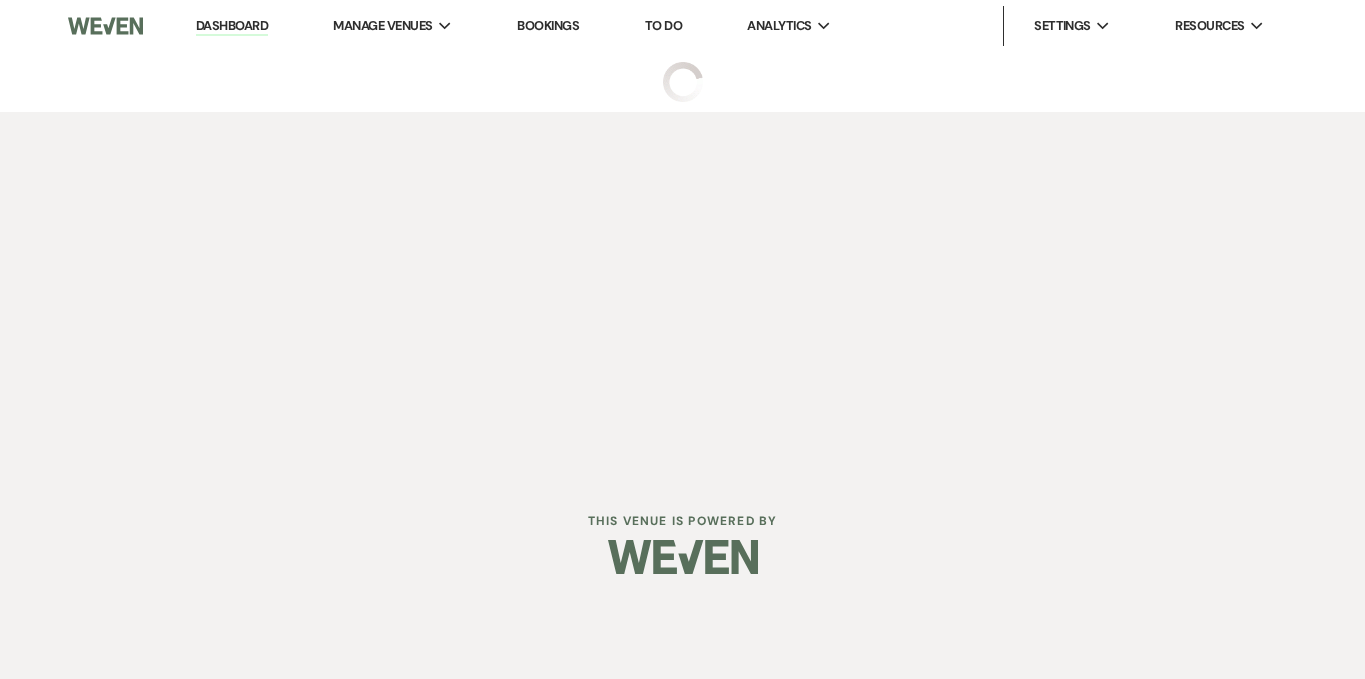 scroll, scrollTop: 0, scrollLeft: 0, axis: both 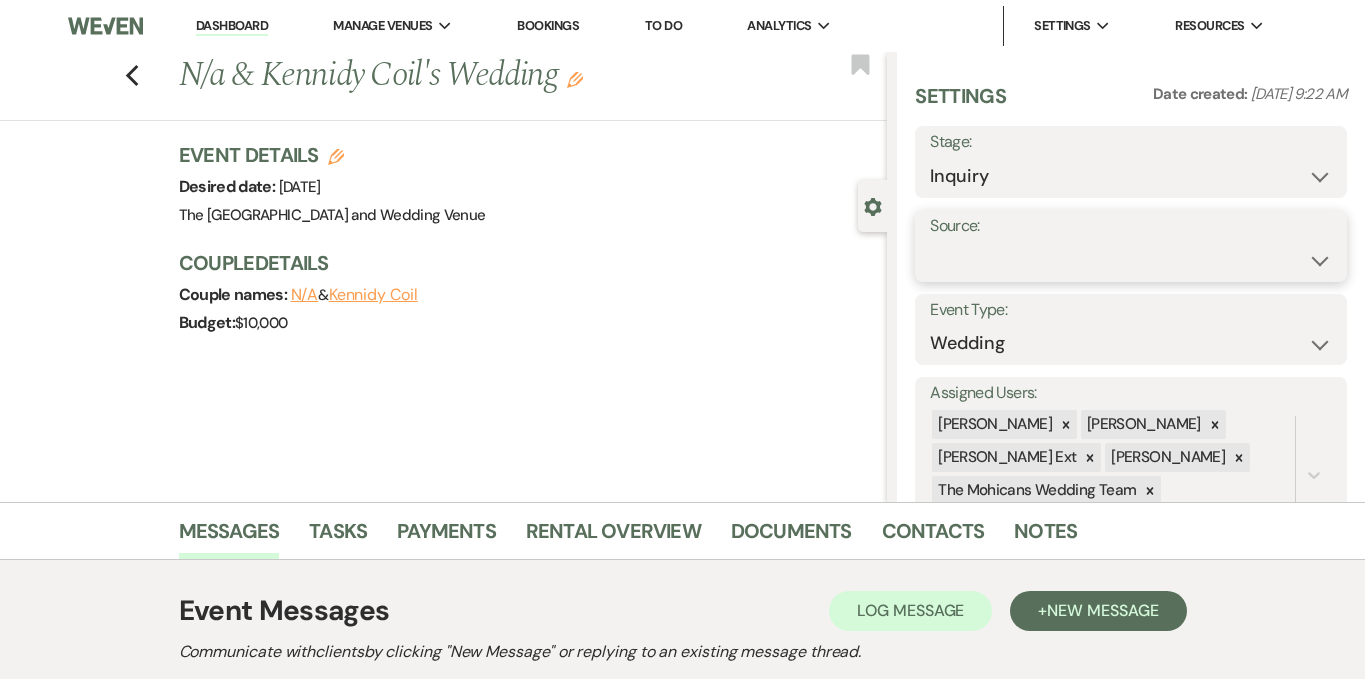 click on "Weven Venue Website Instagram Facebook Pinterest Google The Knot Wedding Wire Here Comes the Guide Wedding Spot Eventective [PERSON_NAME] The Venue Report PartySlate VRBO / Homeaway Airbnb Wedding Show TikTok X / Twitter Phone Call Walk-in Vendor Referral Advertising Personal Referral Local Referral Other" at bounding box center [1131, 260] 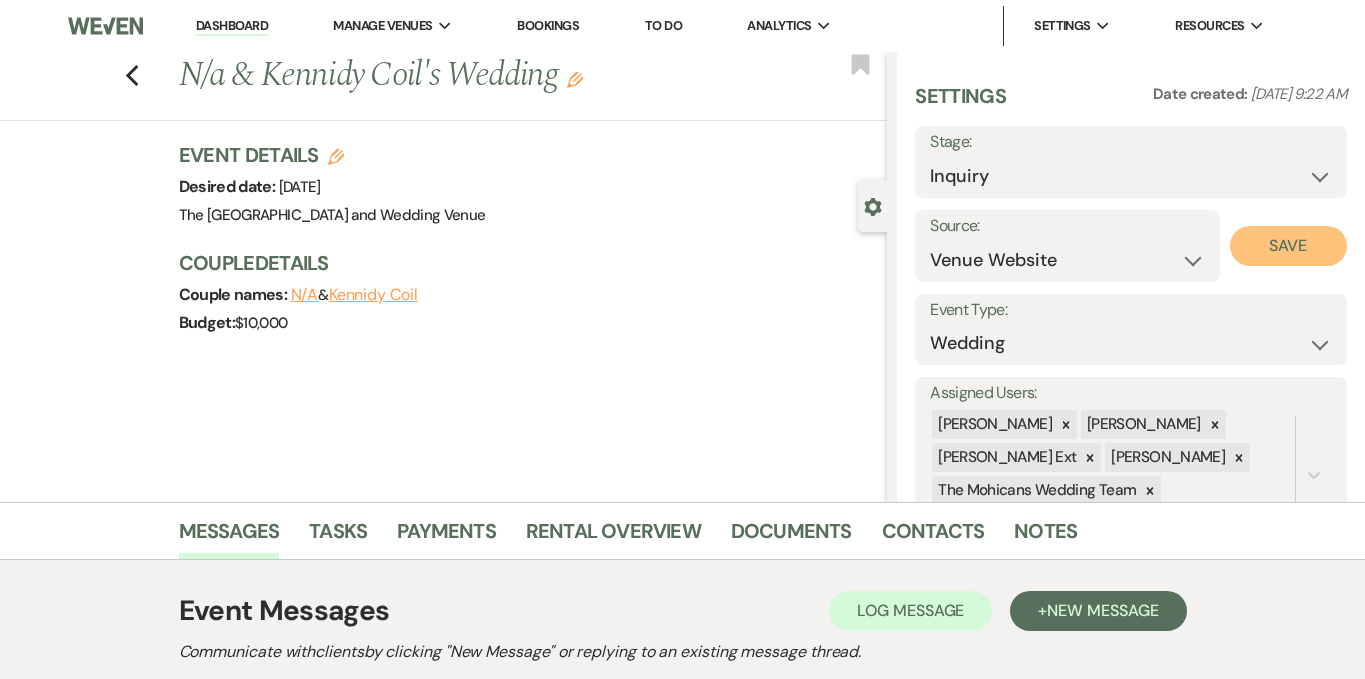 click on "Save" at bounding box center (1288, 246) 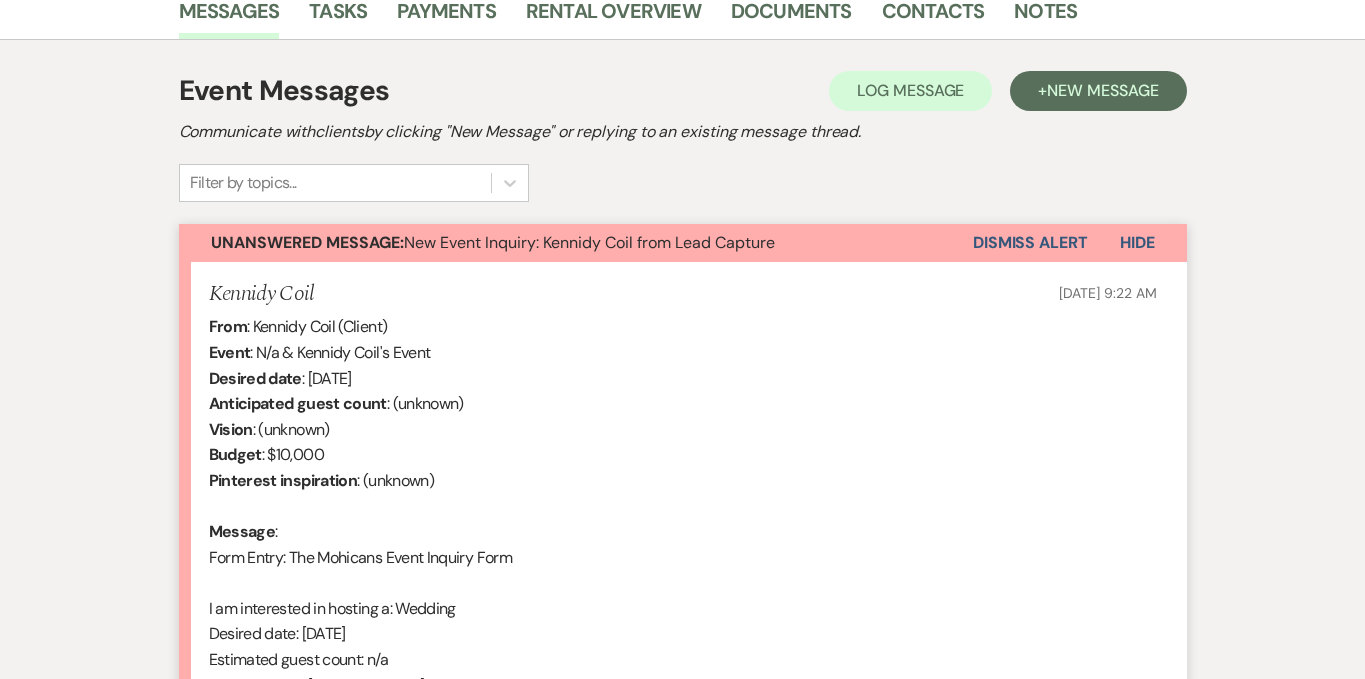 scroll, scrollTop: 524, scrollLeft: 0, axis: vertical 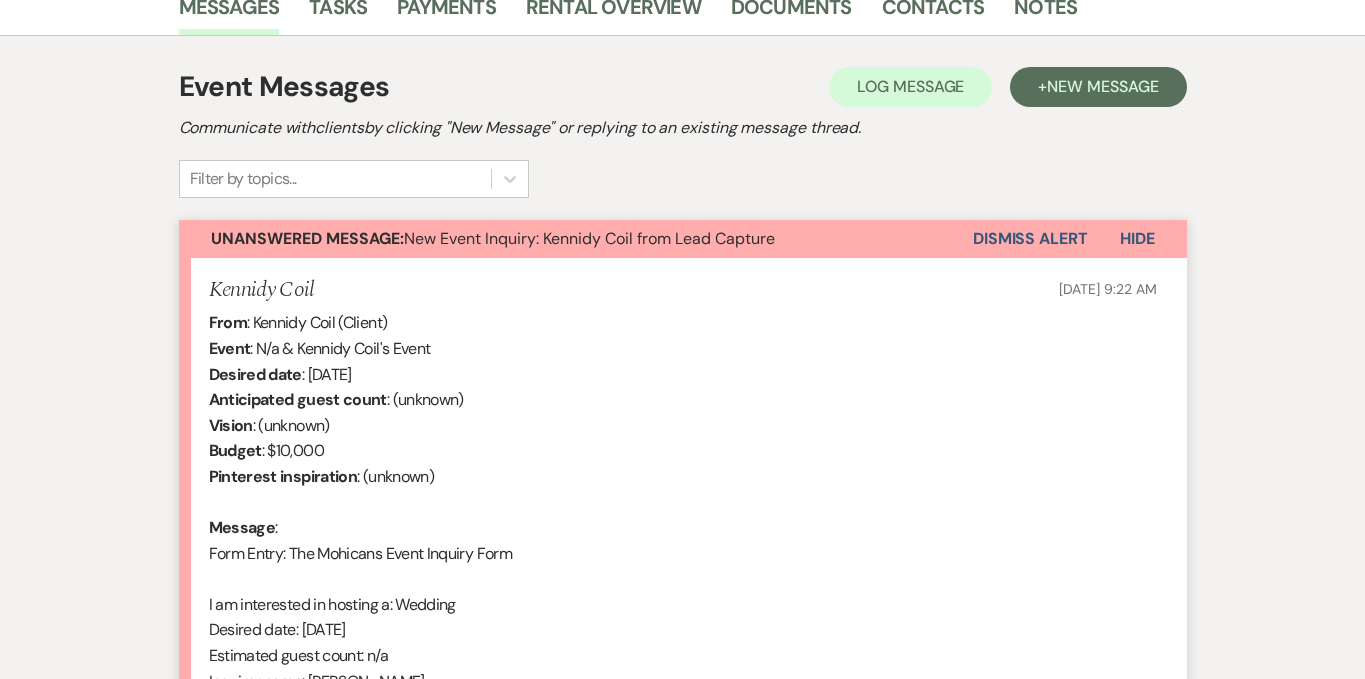 click on "Dismiss Alert" at bounding box center (1030, 239) 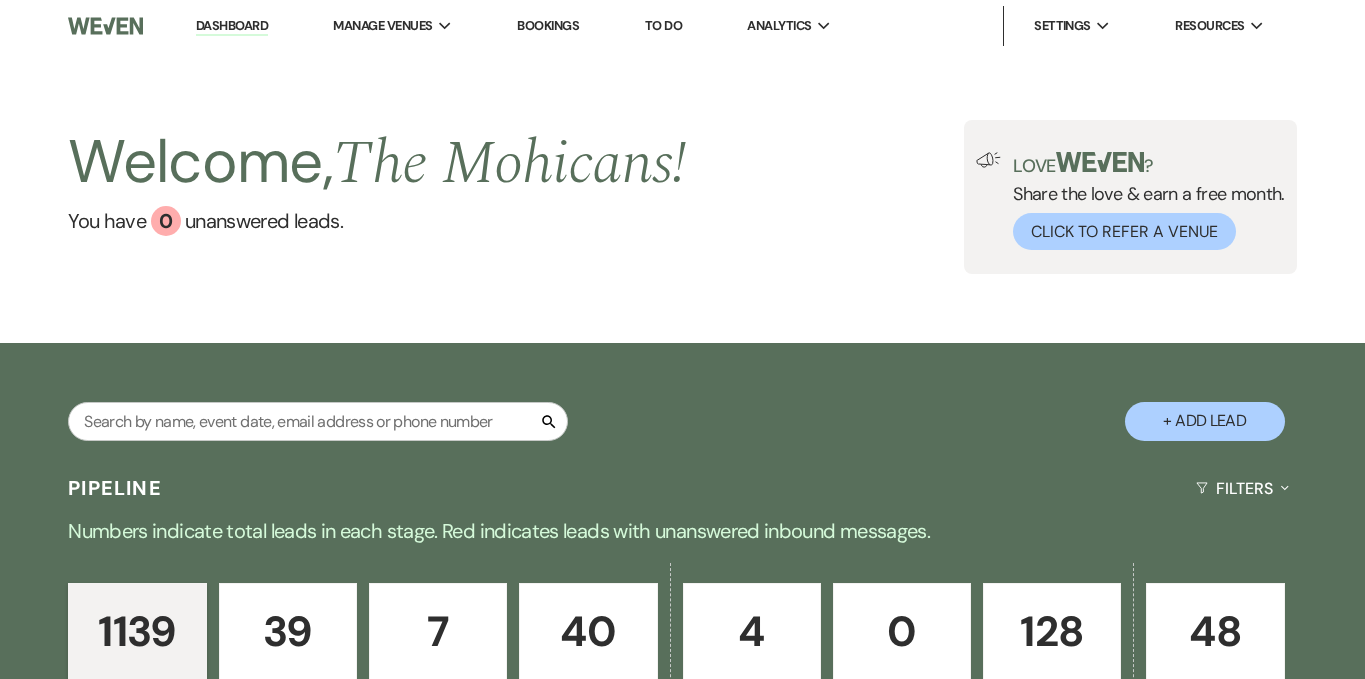 scroll, scrollTop: 0, scrollLeft: 0, axis: both 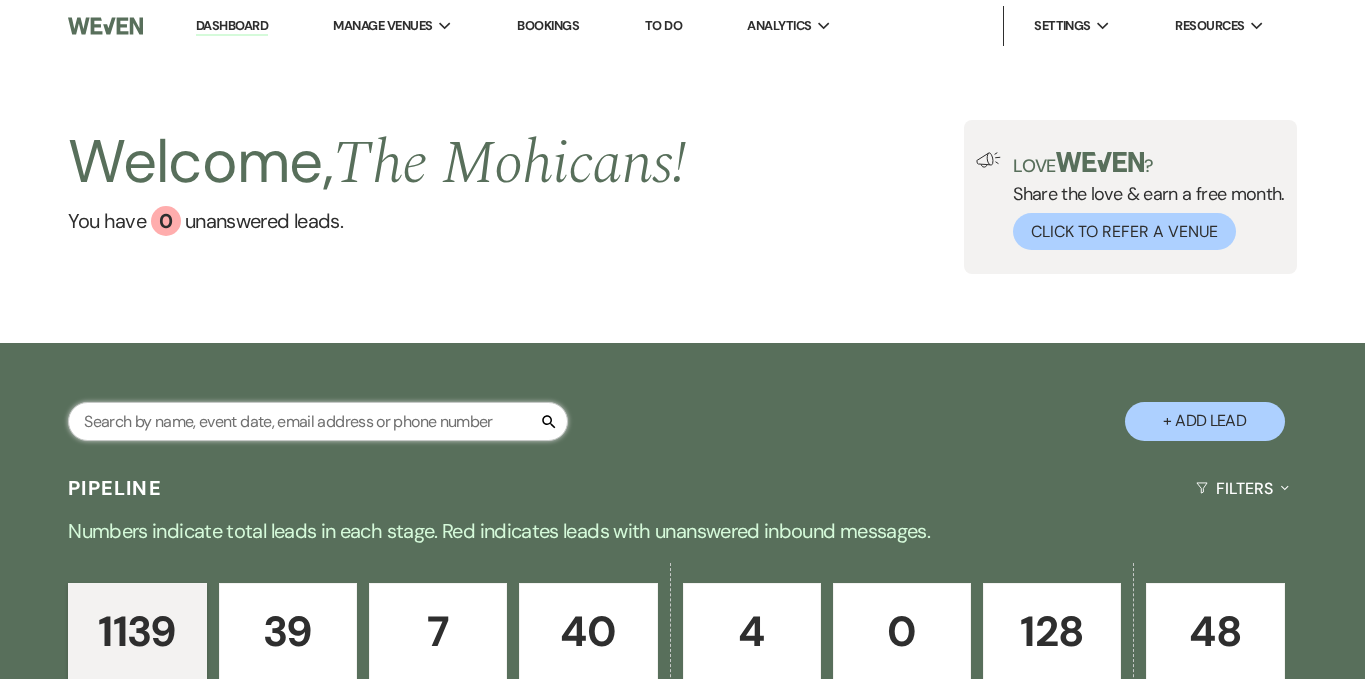 click at bounding box center (318, 421) 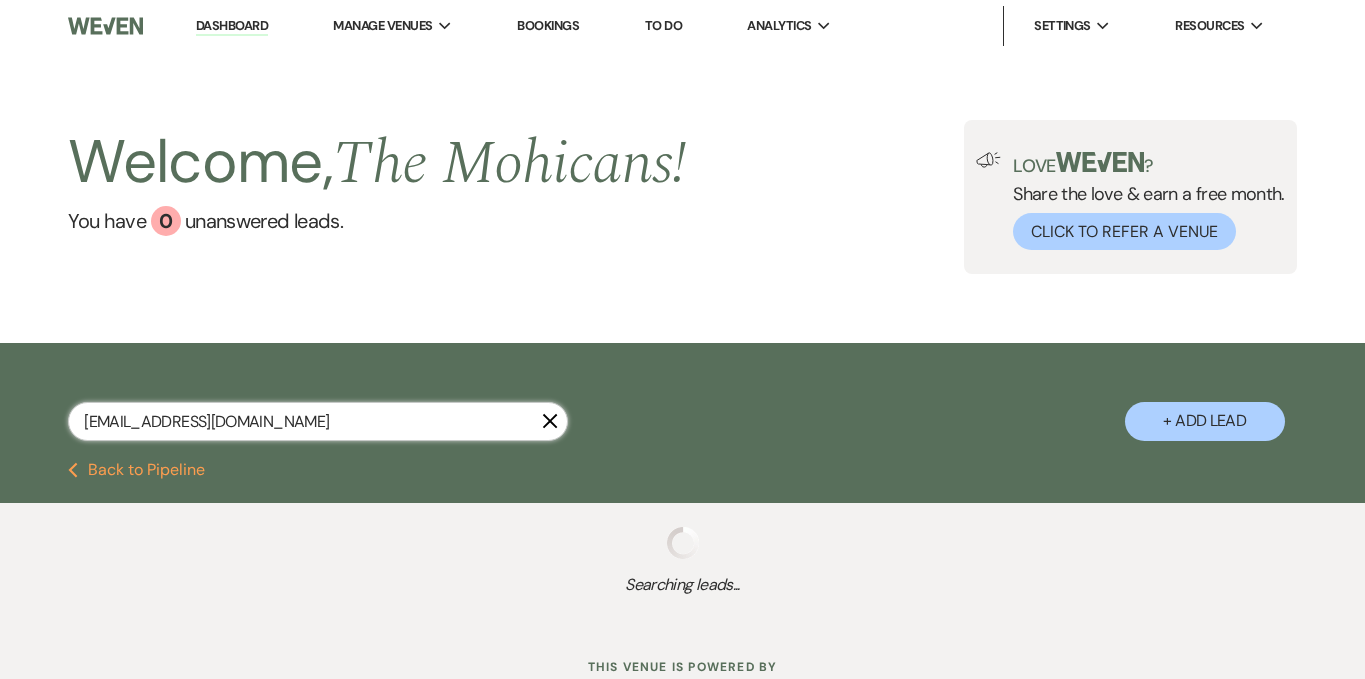 select on "9" 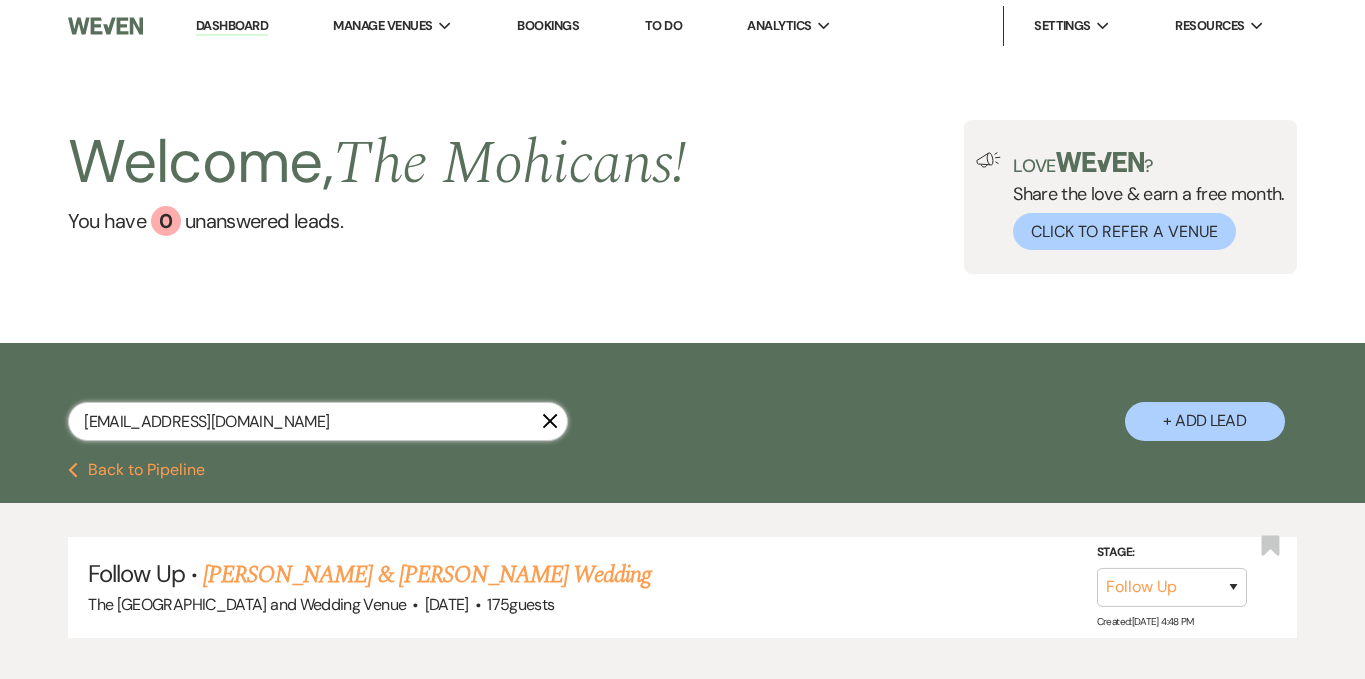 scroll, scrollTop: 76, scrollLeft: 0, axis: vertical 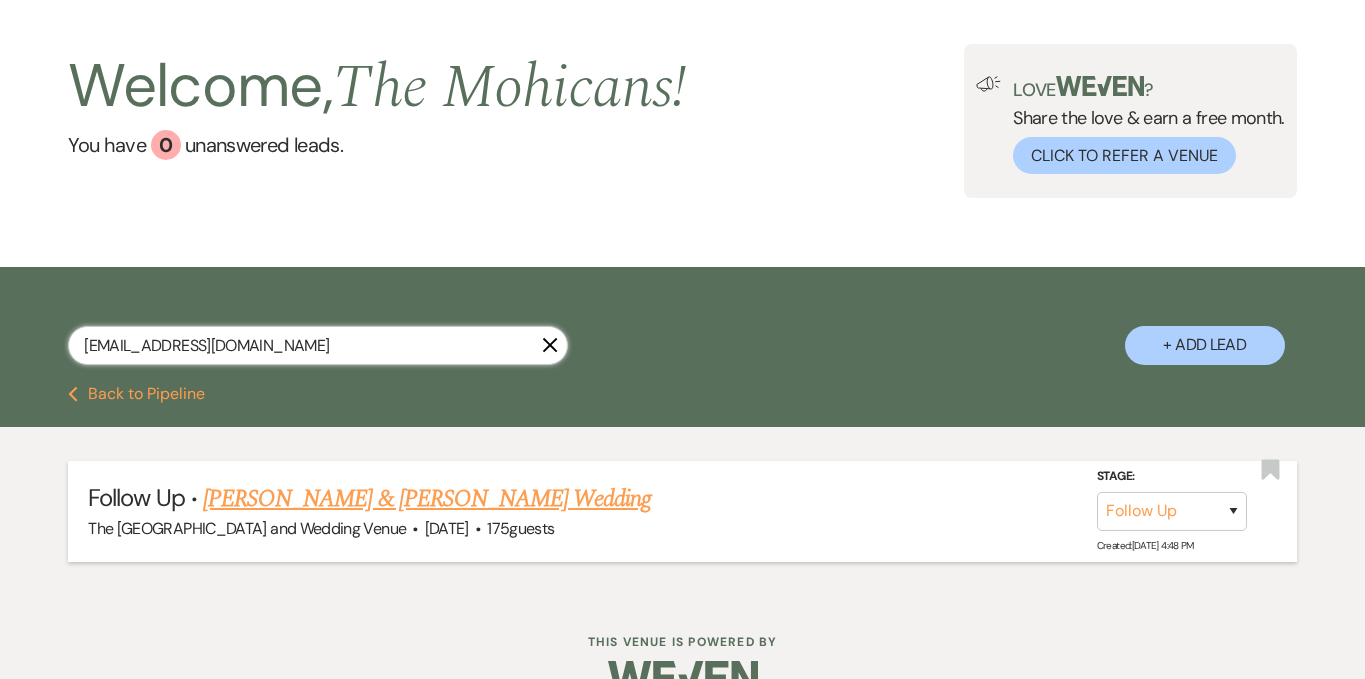 type on "clairehinterschied@gmail.com" 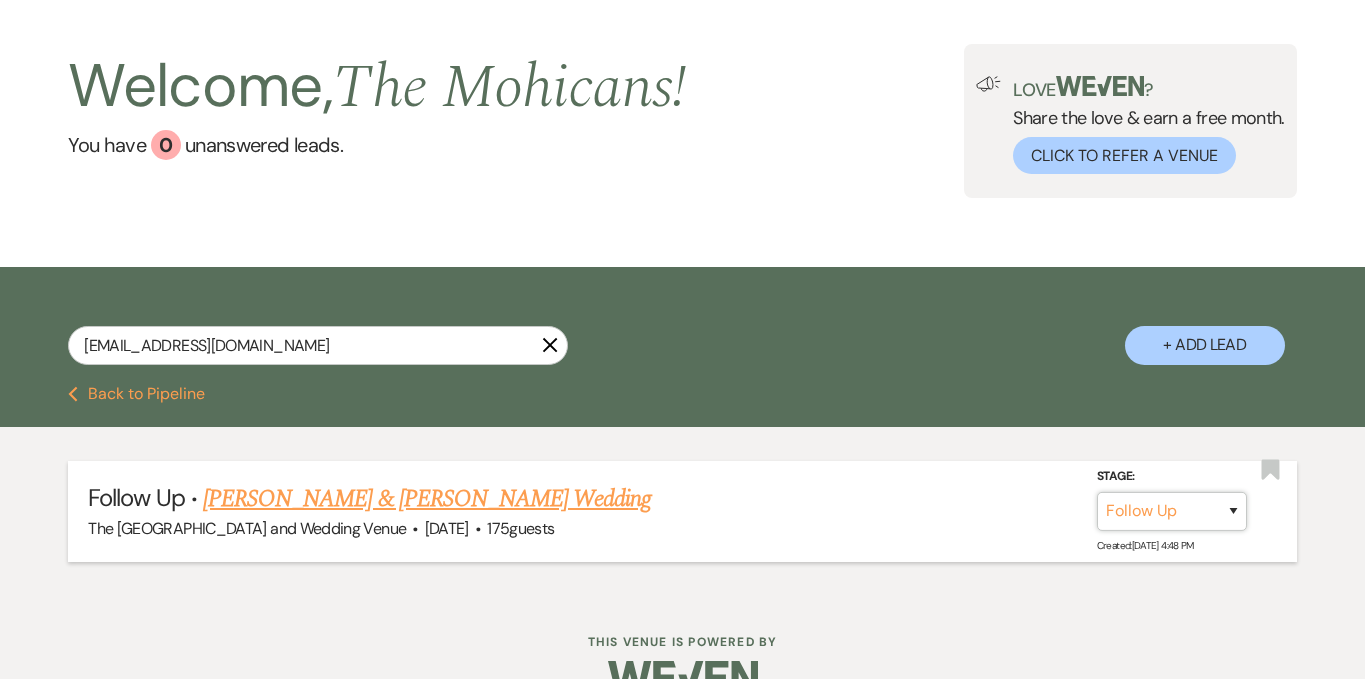 click on "Inquiry Follow Up Tour Requested Tour Confirmed Toured Proposal Sent Booked Lost" at bounding box center (1172, 511) 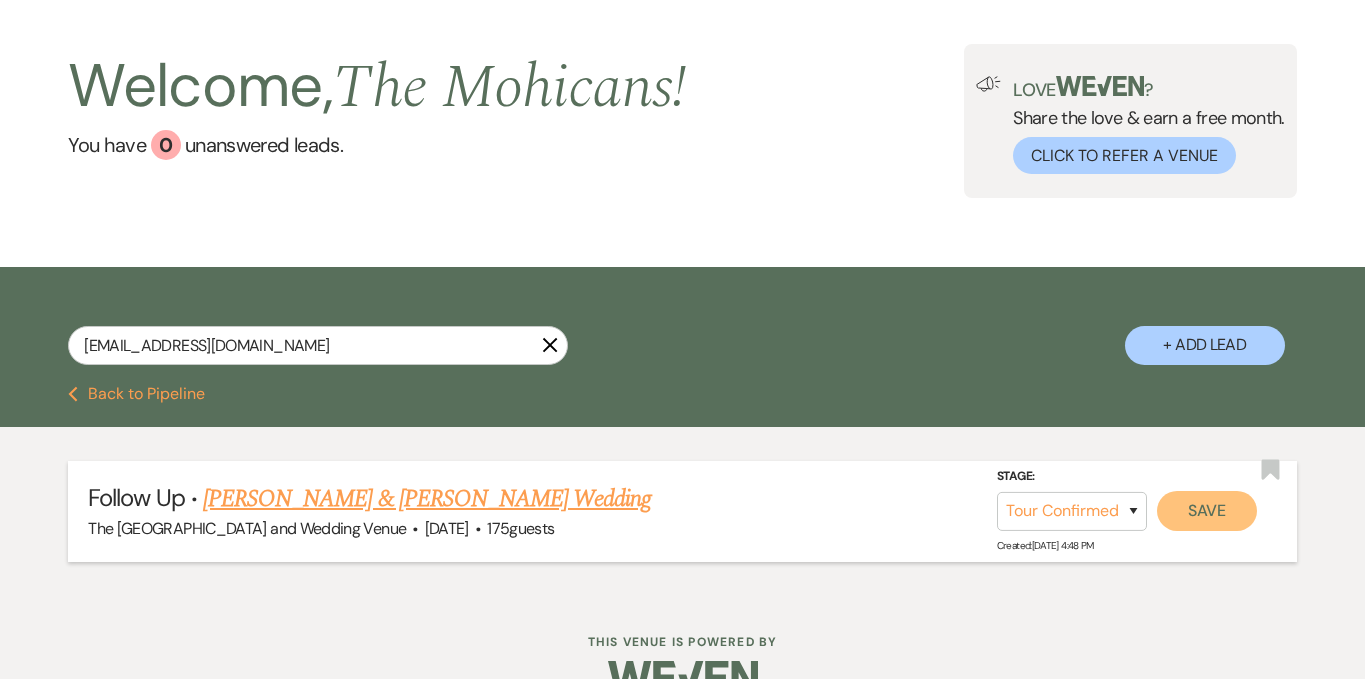 click on "Save" at bounding box center (1207, 511) 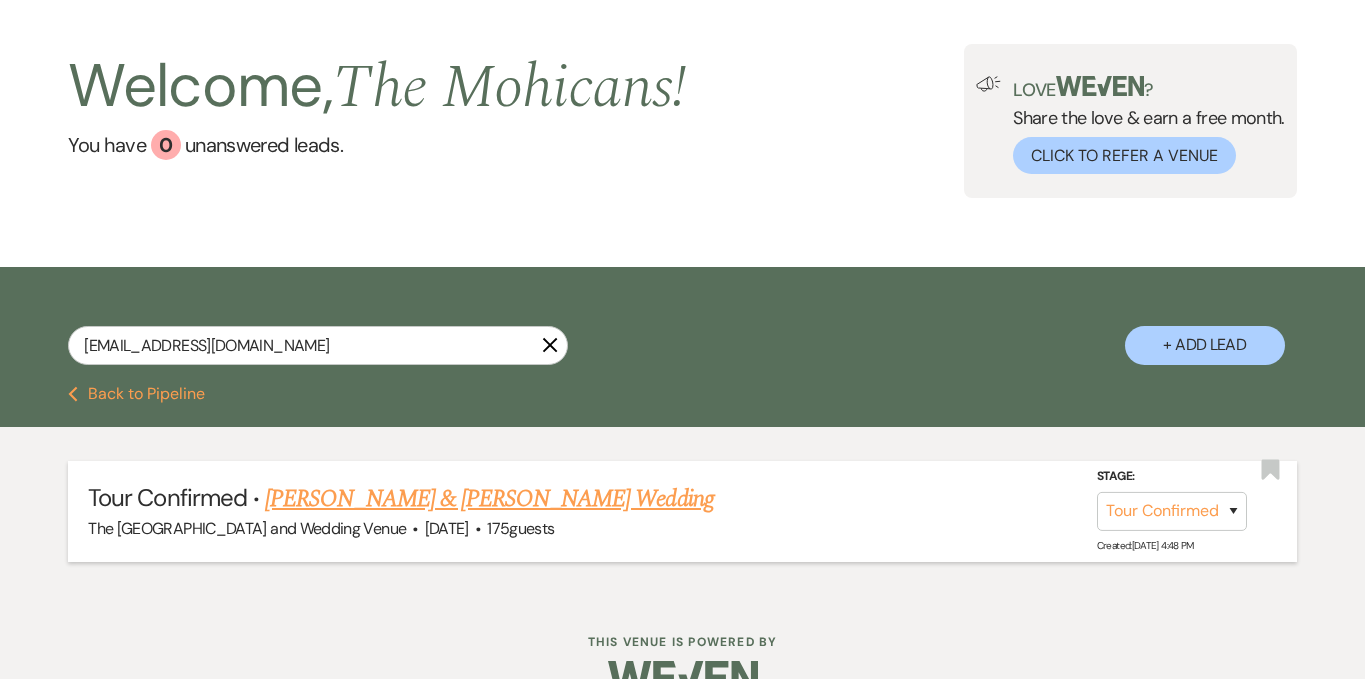 click on "X" 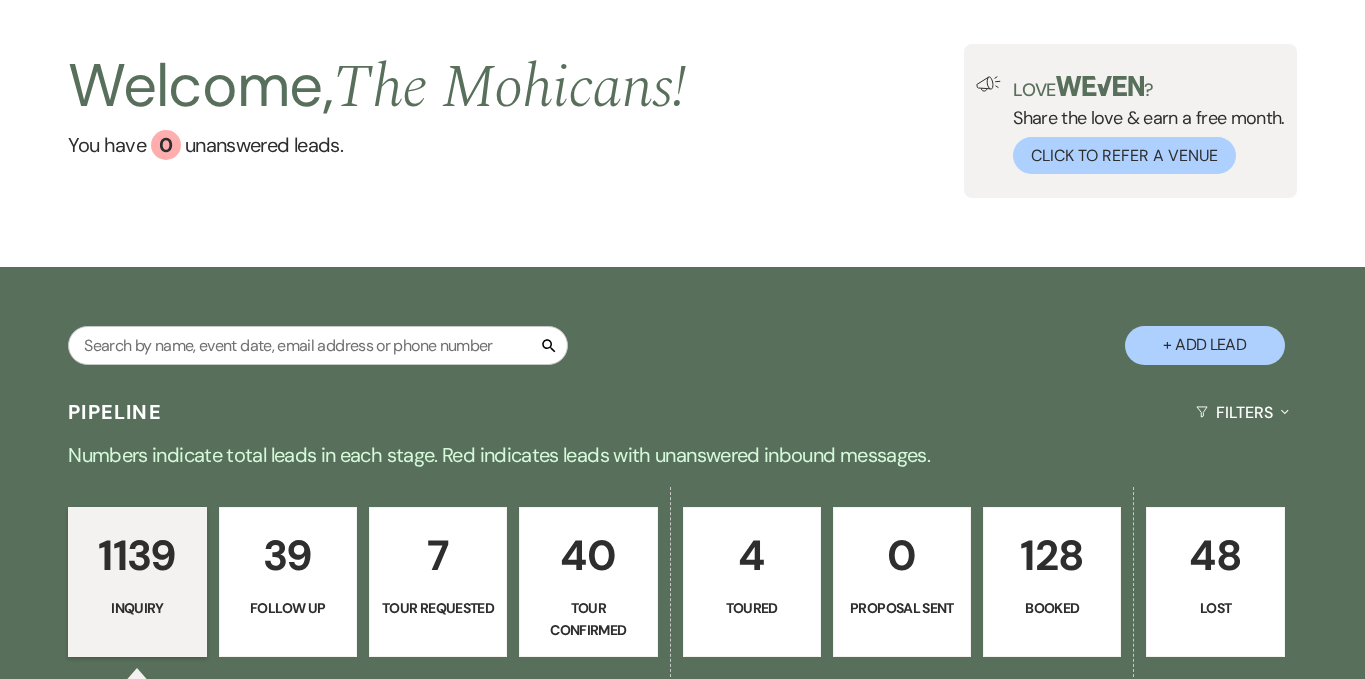 scroll, scrollTop: 0, scrollLeft: 0, axis: both 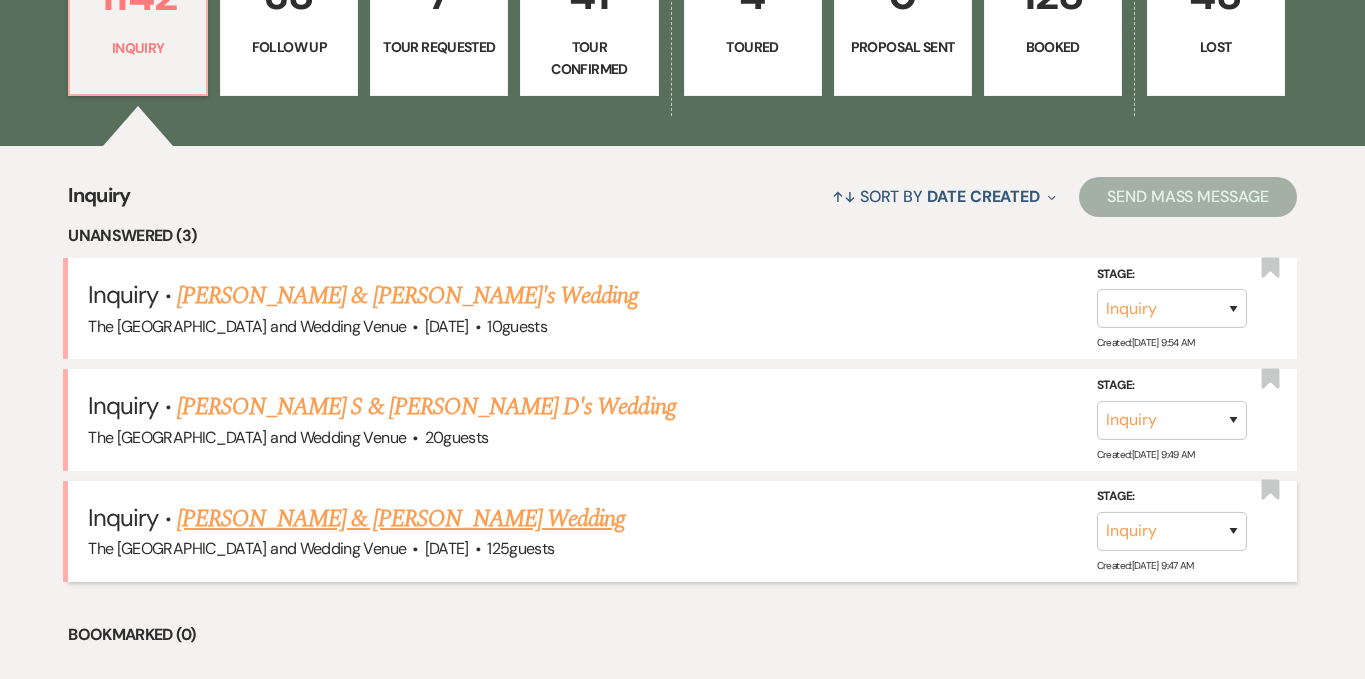 click on "Ryan & Elizabeth Rhamey's Wedding" at bounding box center (401, 519) 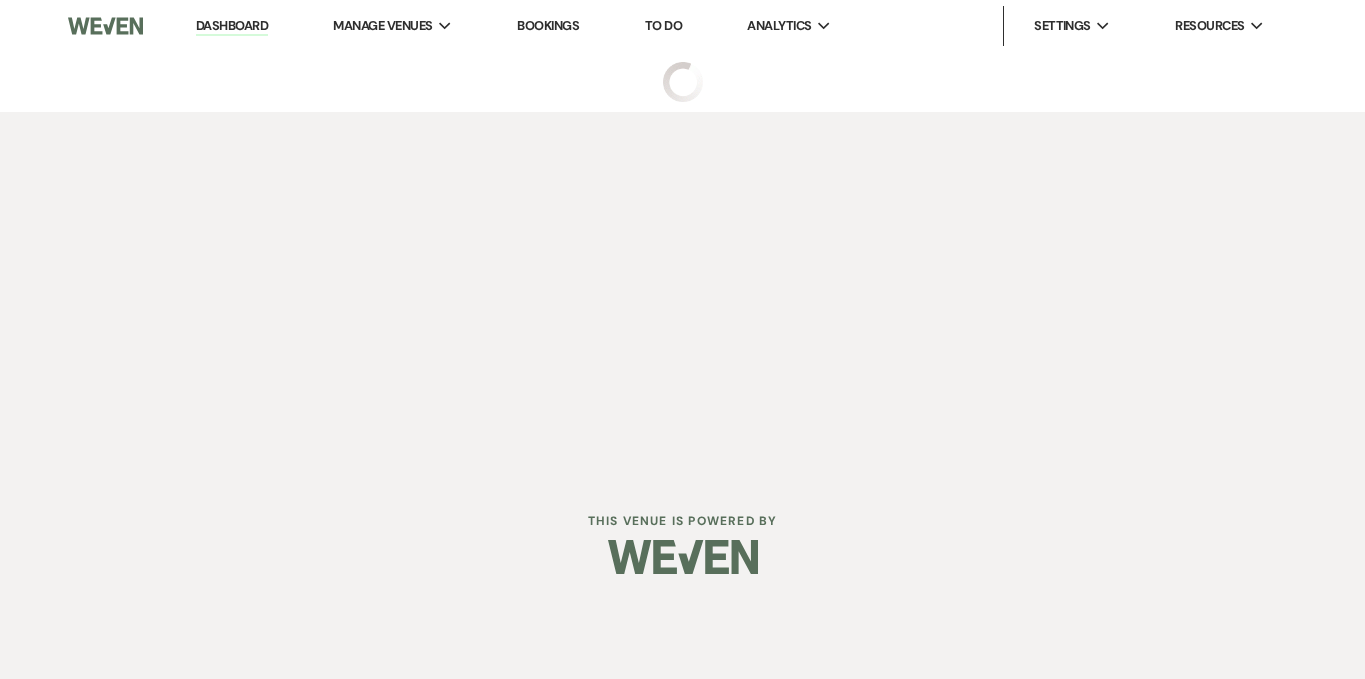 scroll, scrollTop: 0, scrollLeft: 0, axis: both 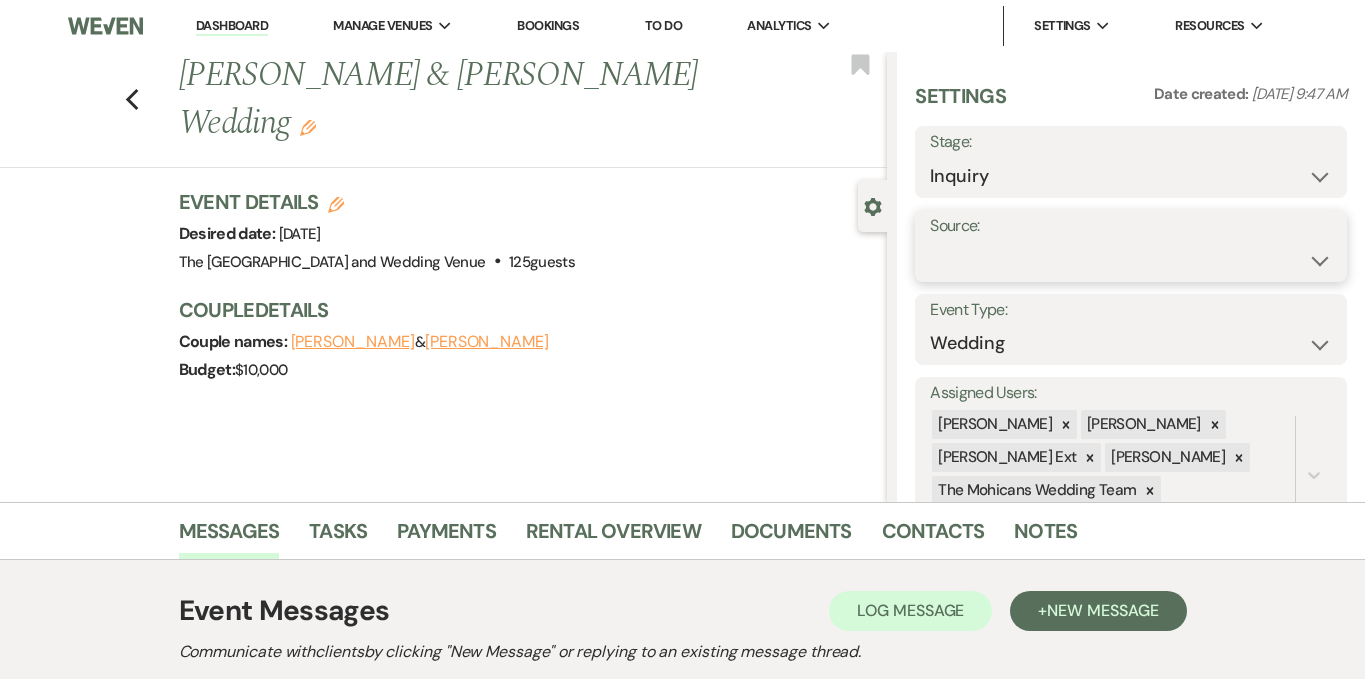 click on "Weven Venue Website Instagram Facebook Pinterest Google The Knot Wedding Wire Here Comes the Guide Wedding Spot Eventective [PERSON_NAME] The Venue Report PartySlate VRBO / Homeaway Airbnb Wedding Show TikTok X / Twitter Phone Call Walk-in Vendor Referral Advertising Personal Referral Local Referral Other" at bounding box center [1131, 260] 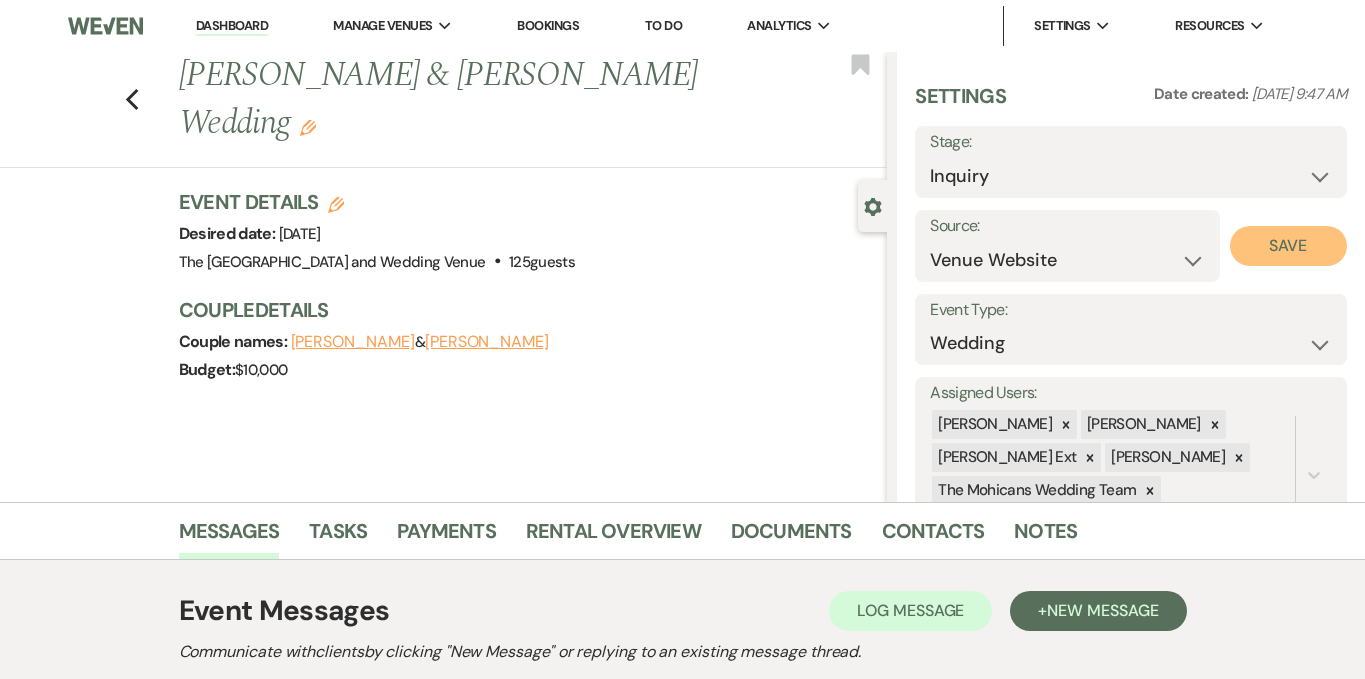 click on "Save" at bounding box center (1288, 246) 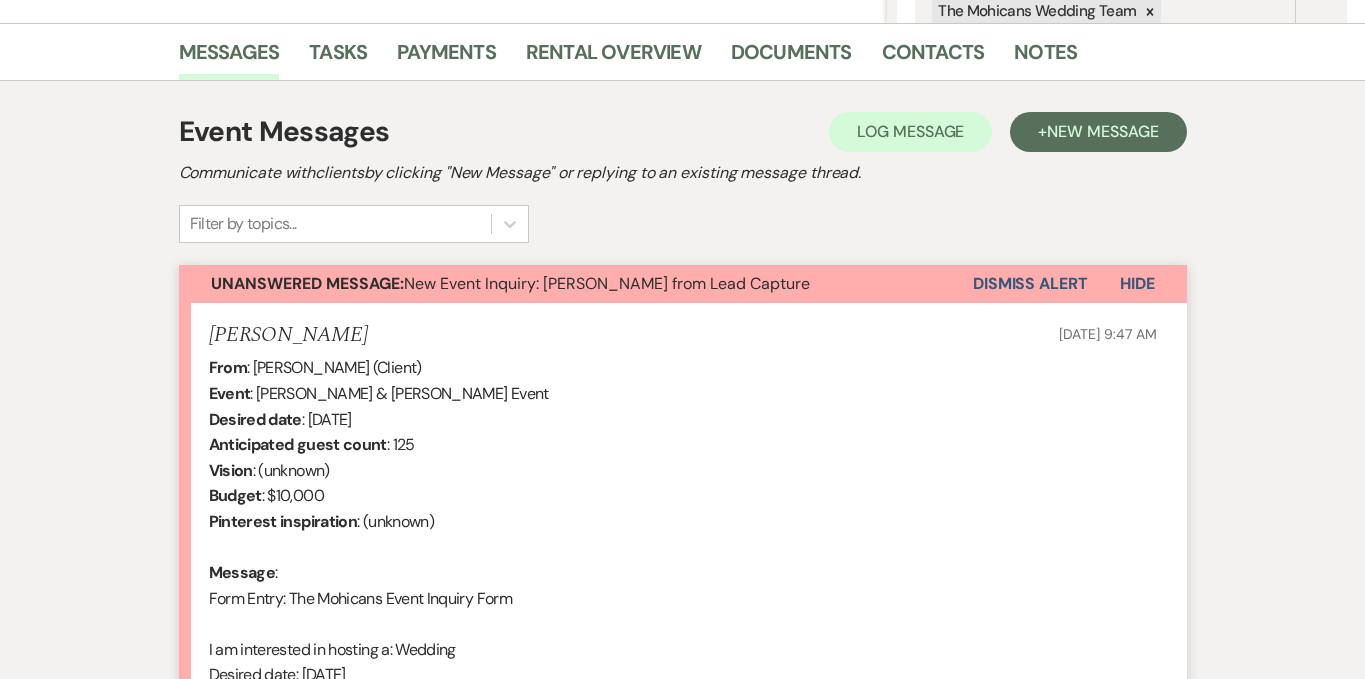 scroll, scrollTop: 497, scrollLeft: 0, axis: vertical 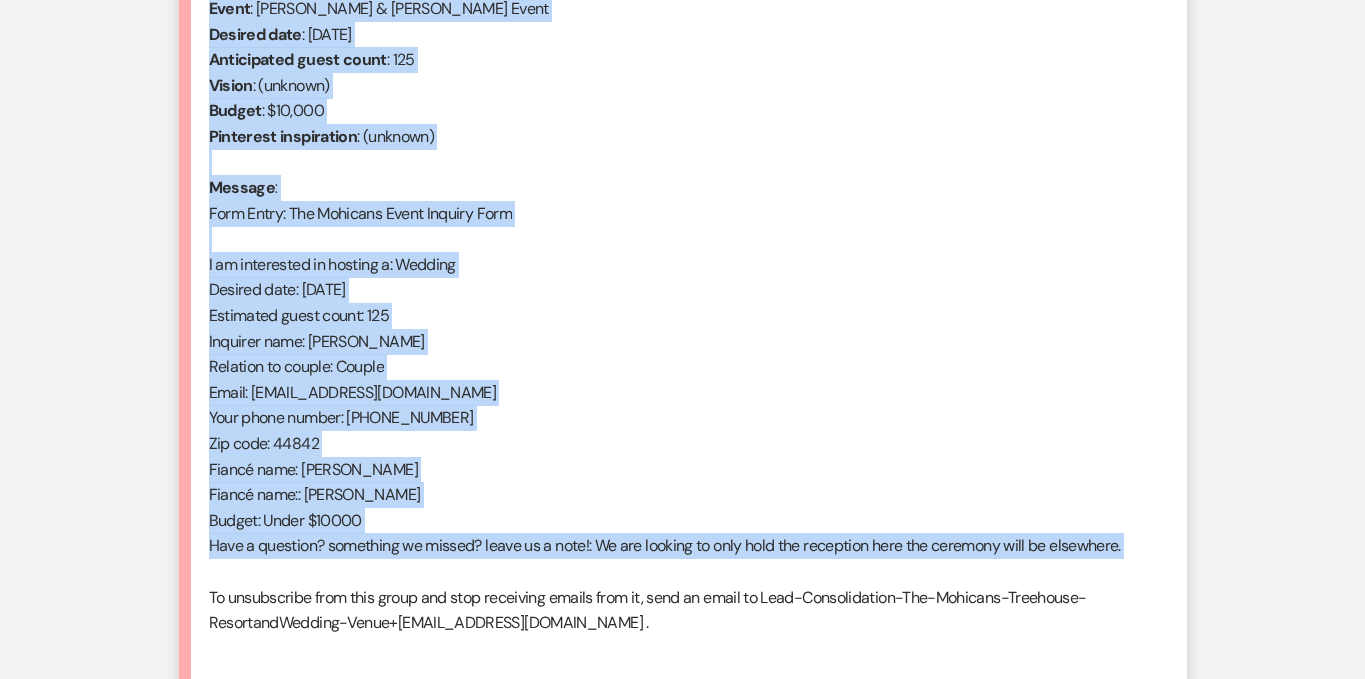 drag, startPoint x: 209, startPoint y: 348, endPoint x: 454, endPoint y: 580, distance: 337.41516 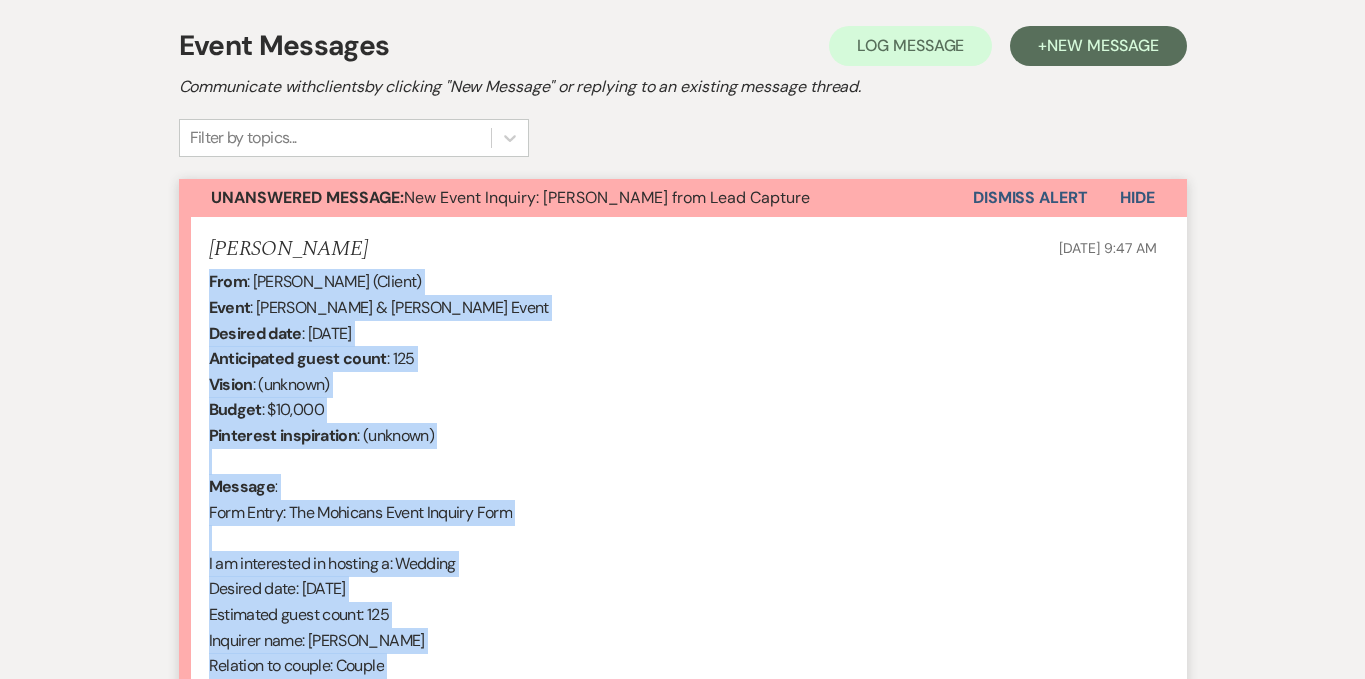 scroll, scrollTop: 256, scrollLeft: 0, axis: vertical 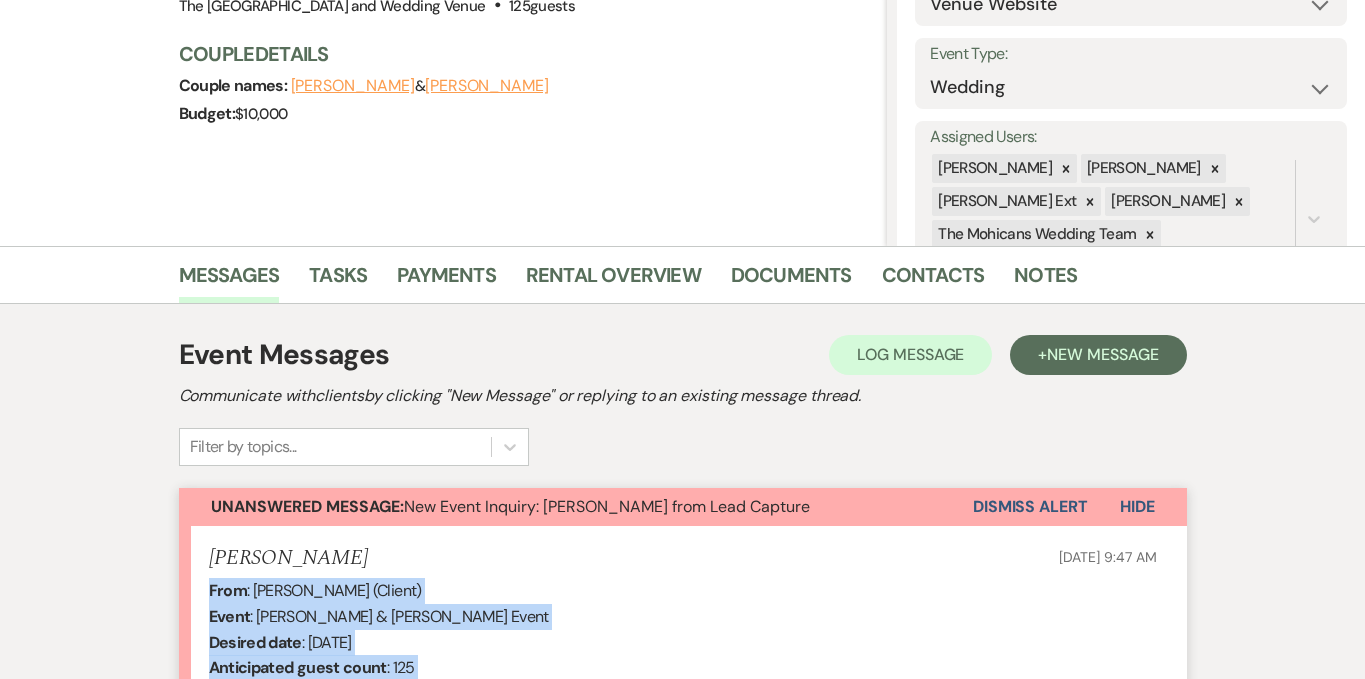 click on "Dismiss Alert" at bounding box center (1030, 507) 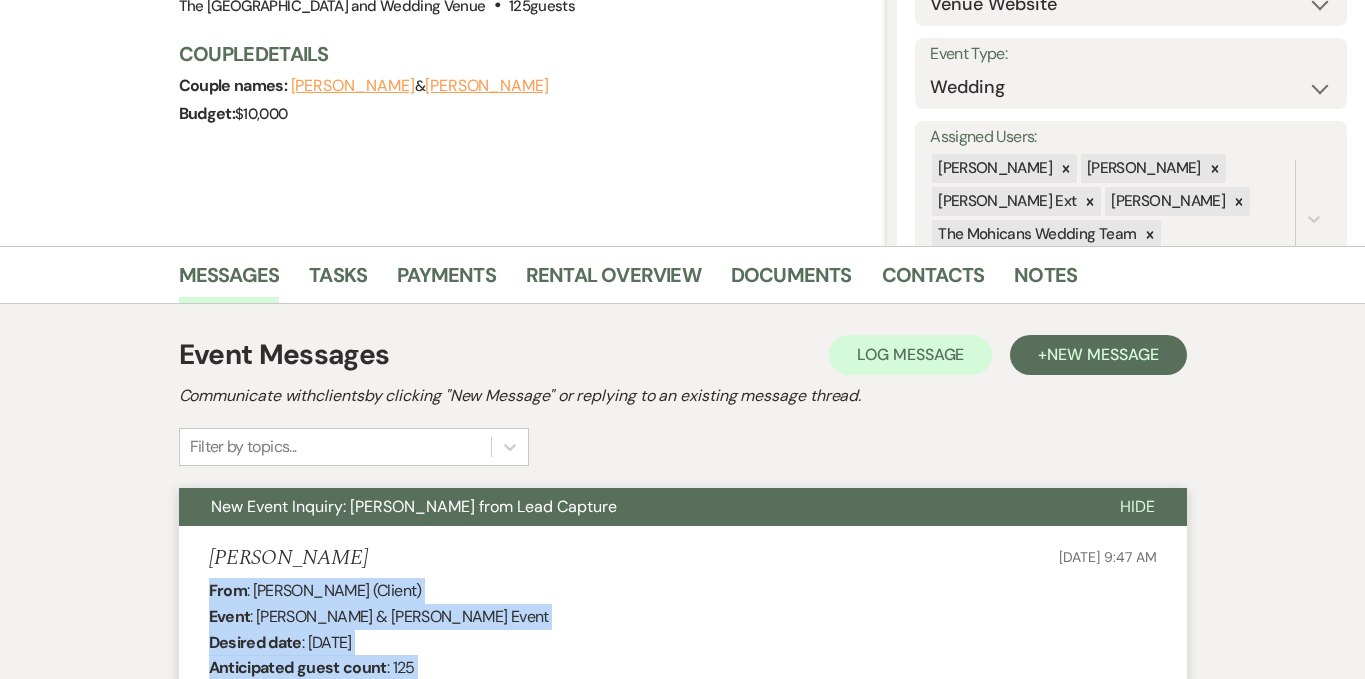 scroll, scrollTop: 0, scrollLeft: 0, axis: both 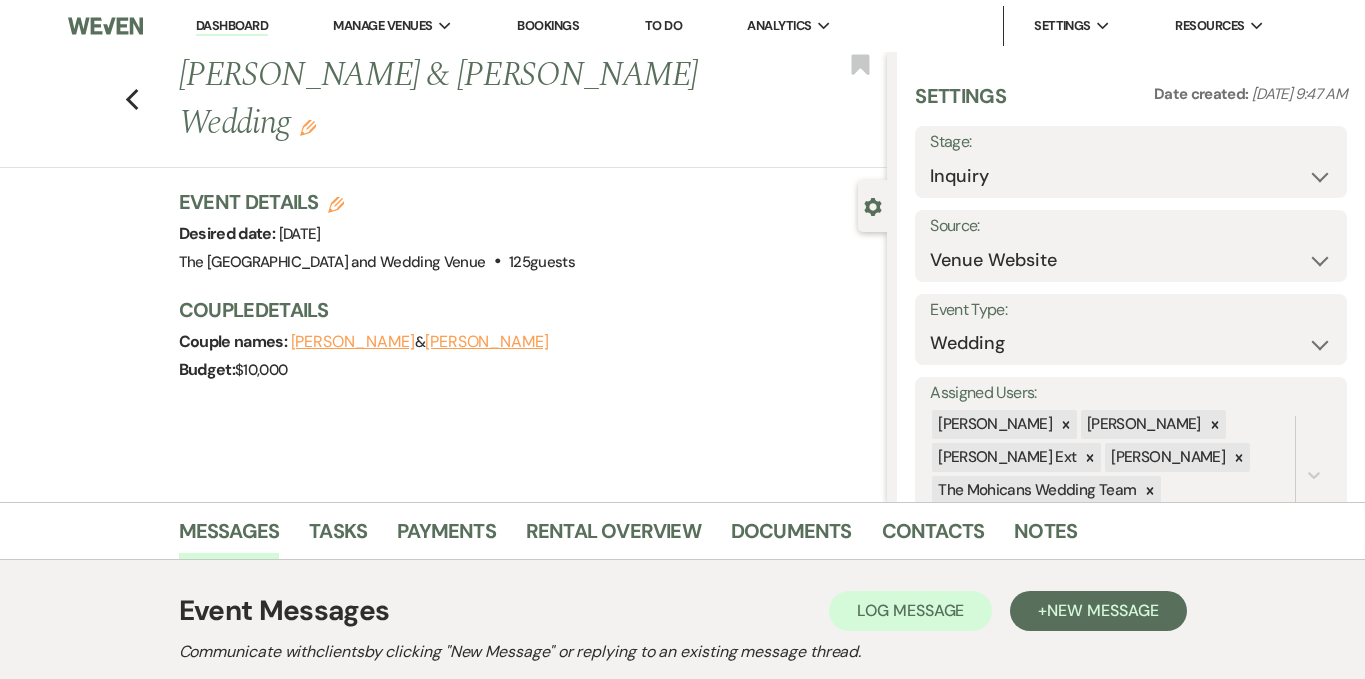 click on "Dashboard" at bounding box center (232, 26) 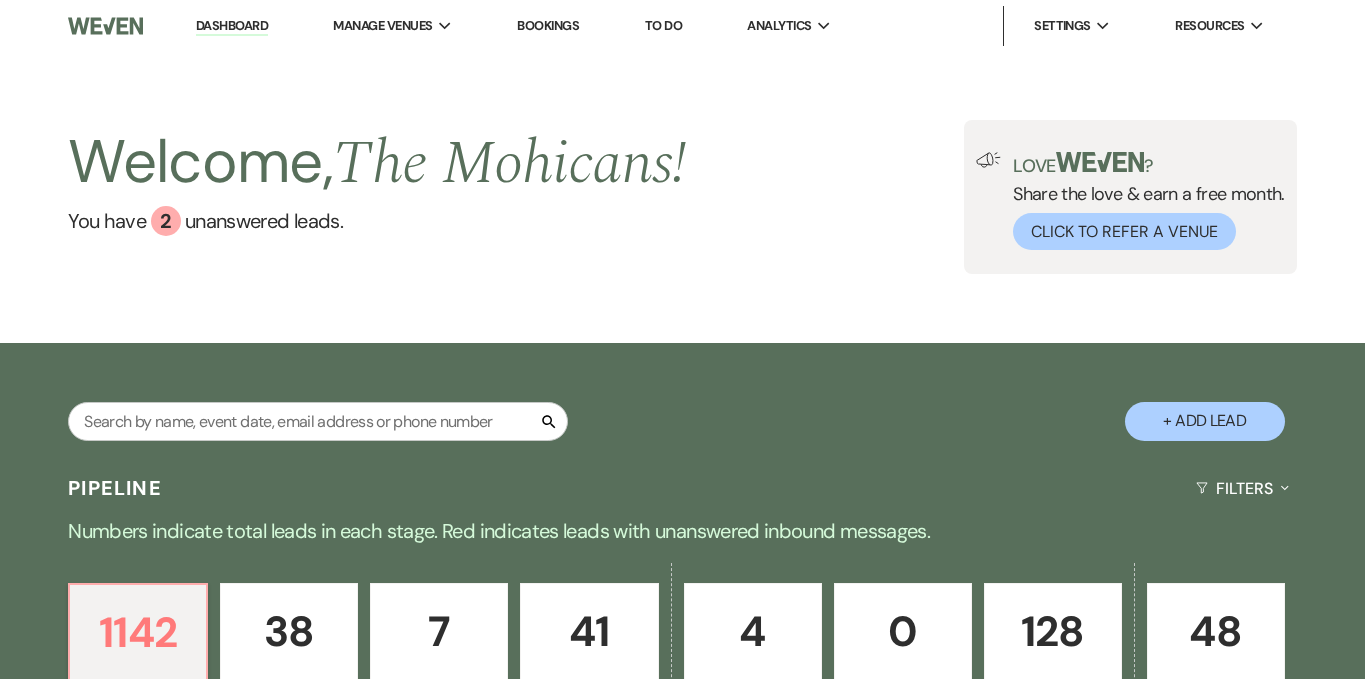 scroll, scrollTop: 764, scrollLeft: 0, axis: vertical 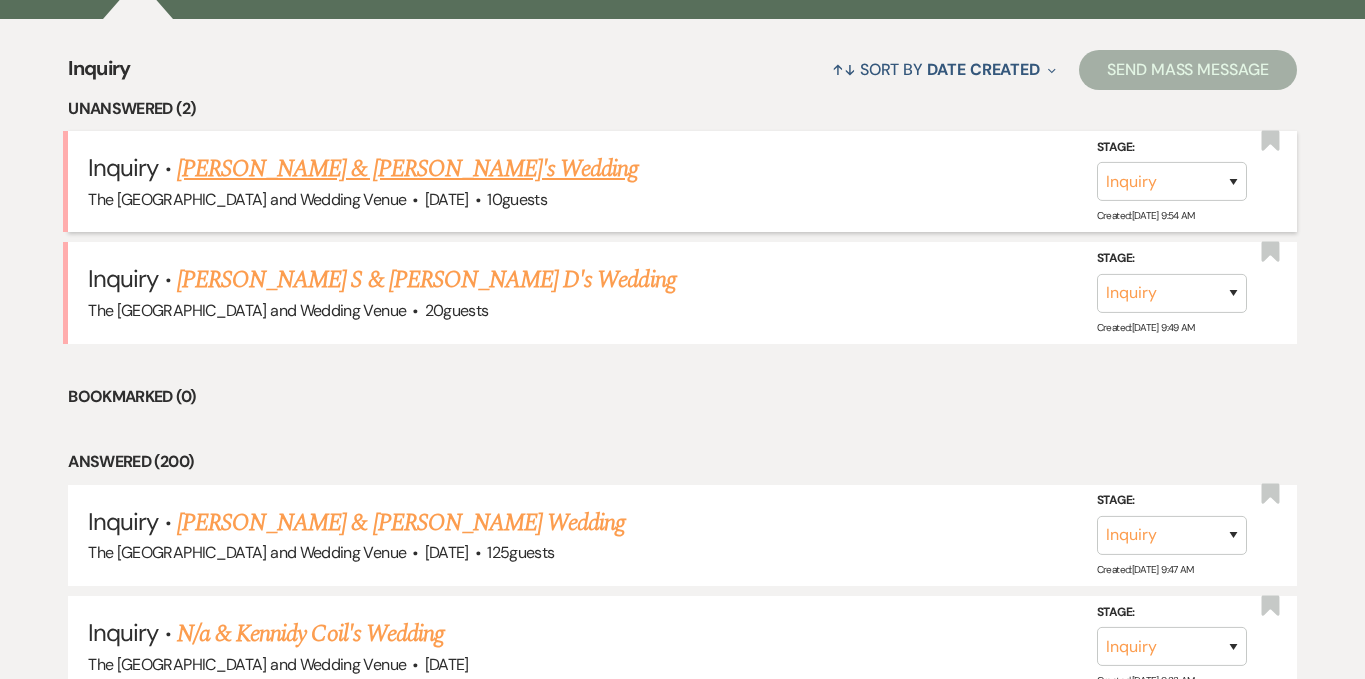 click on "Zach Proffitt & Melissa's Wedding" at bounding box center [408, 169] 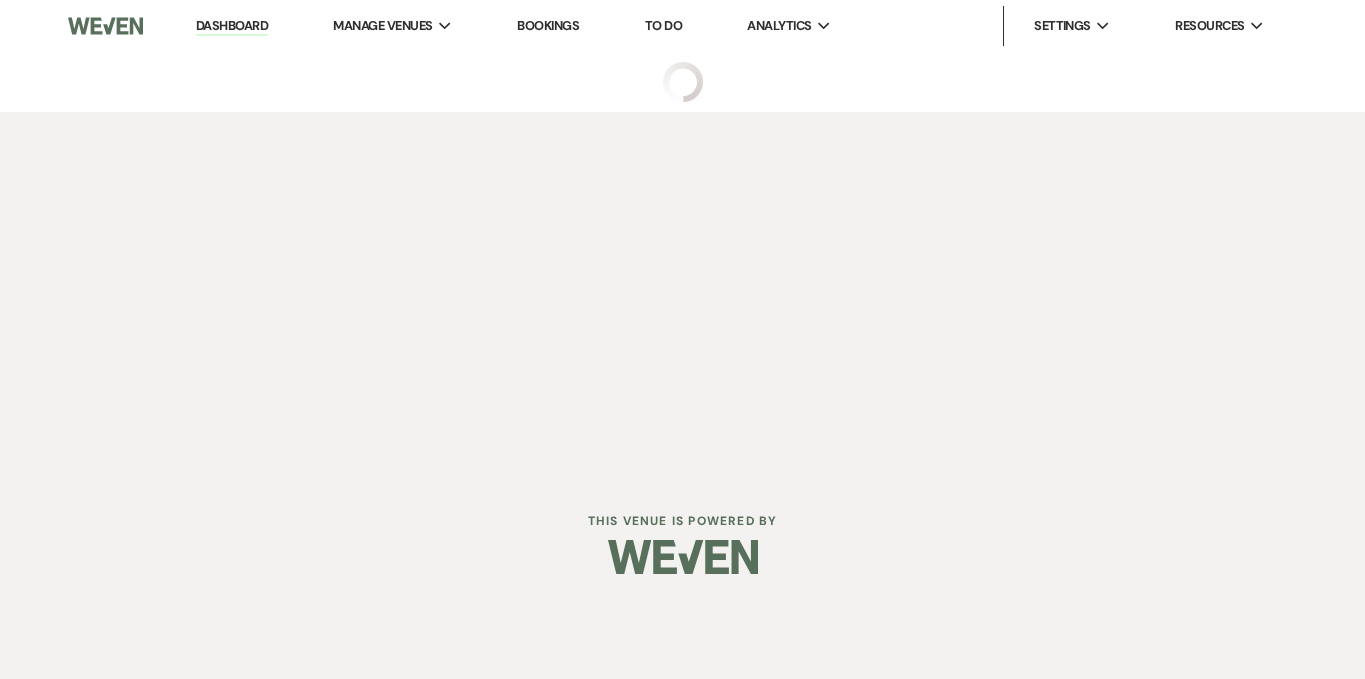 scroll, scrollTop: 0, scrollLeft: 0, axis: both 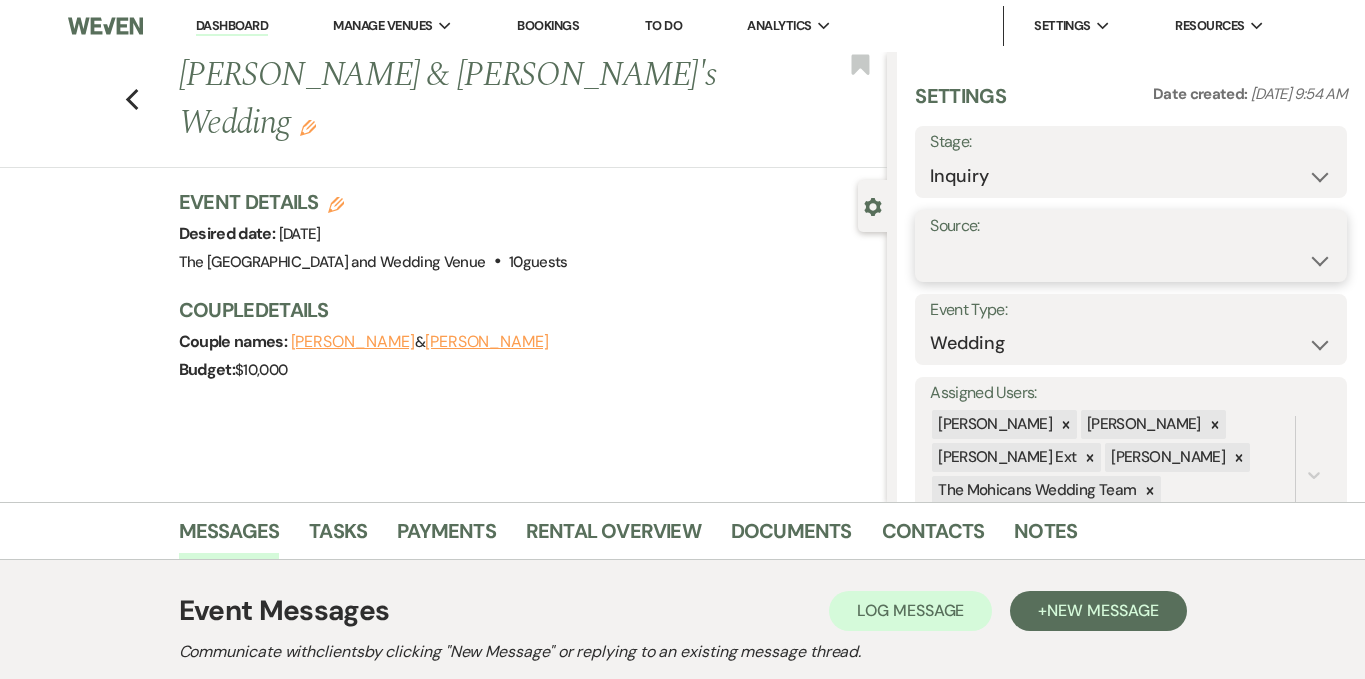 click on "Weven Venue Website Instagram Facebook Pinterest Google The Knot Wedding Wire Here Comes the Guide Wedding Spot Eventective [PERSON_NAME] The Venue Report PartySlate VRBO / Homeaway Airbnb Wedding Show TikTok X / Twitter Phone Call Walk-in Vendor Referral Advertising Personal Referral Local Referral Other" at bounding box center (1131, 260) 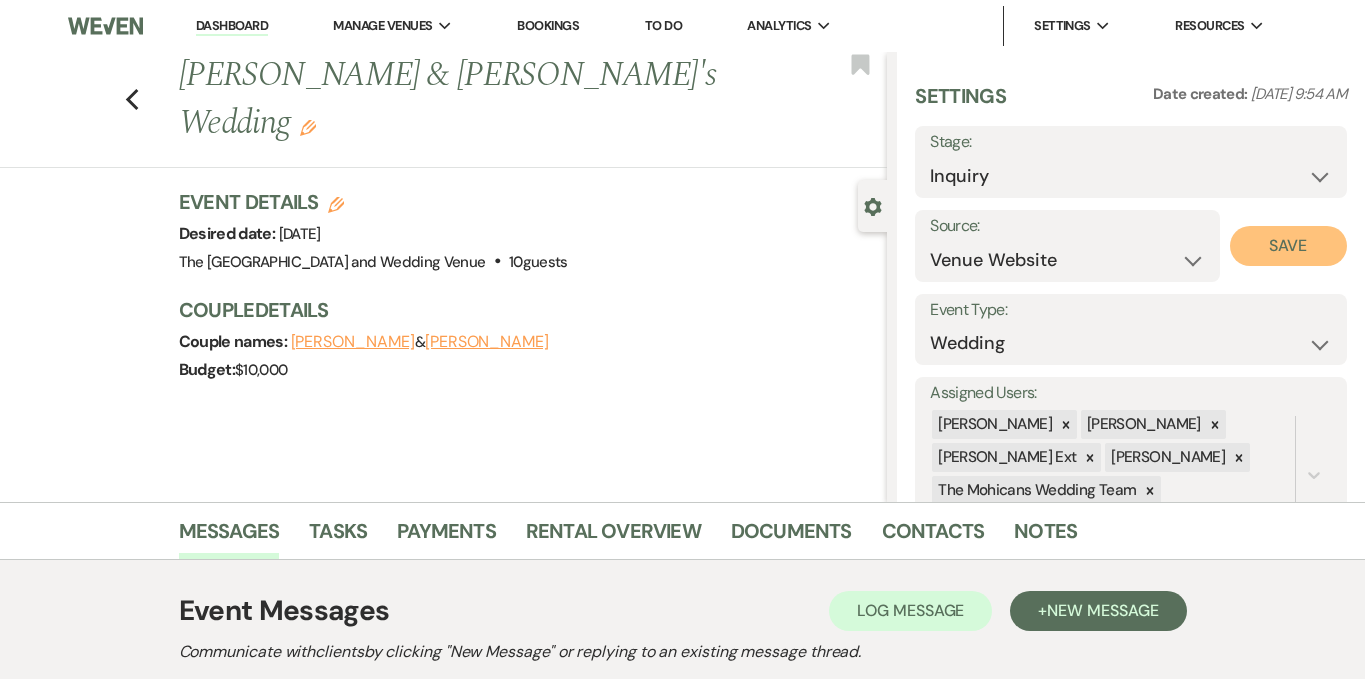 click on "Save" at bounding box center (1288, 246) 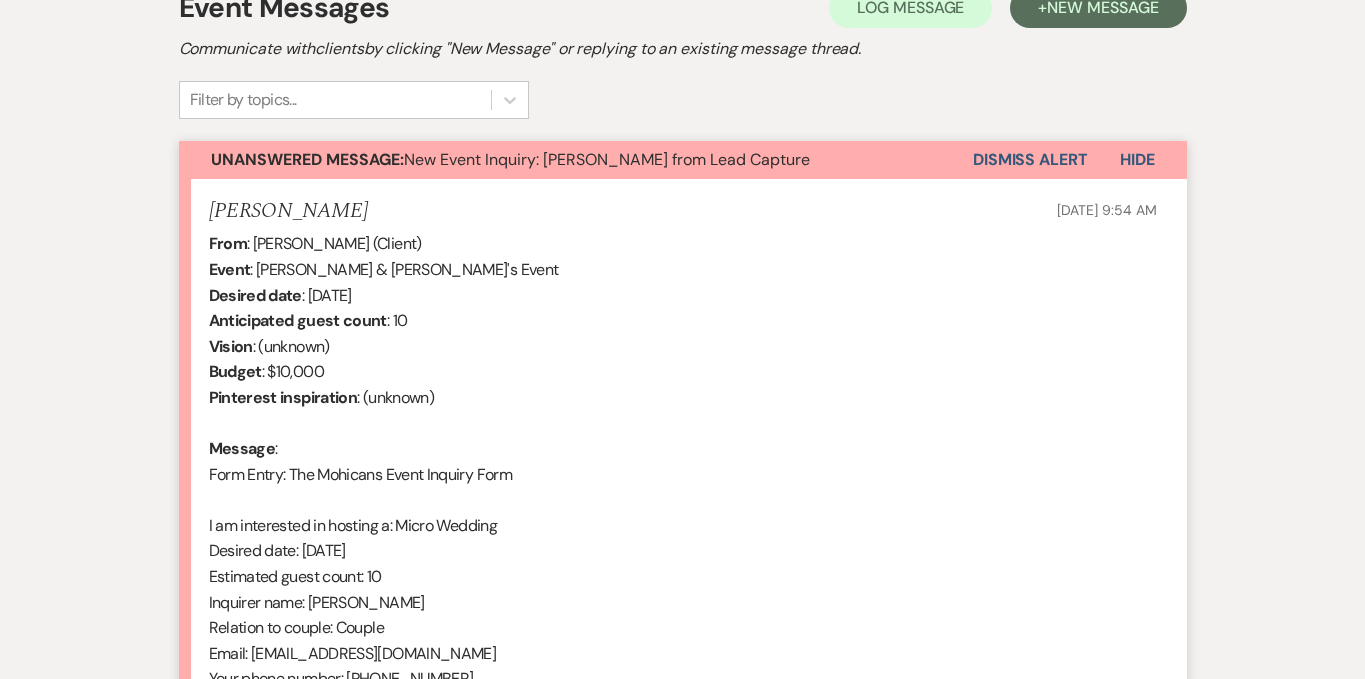 scroll, scrollTop: 615, scrollLeft: 0, axis: vertical 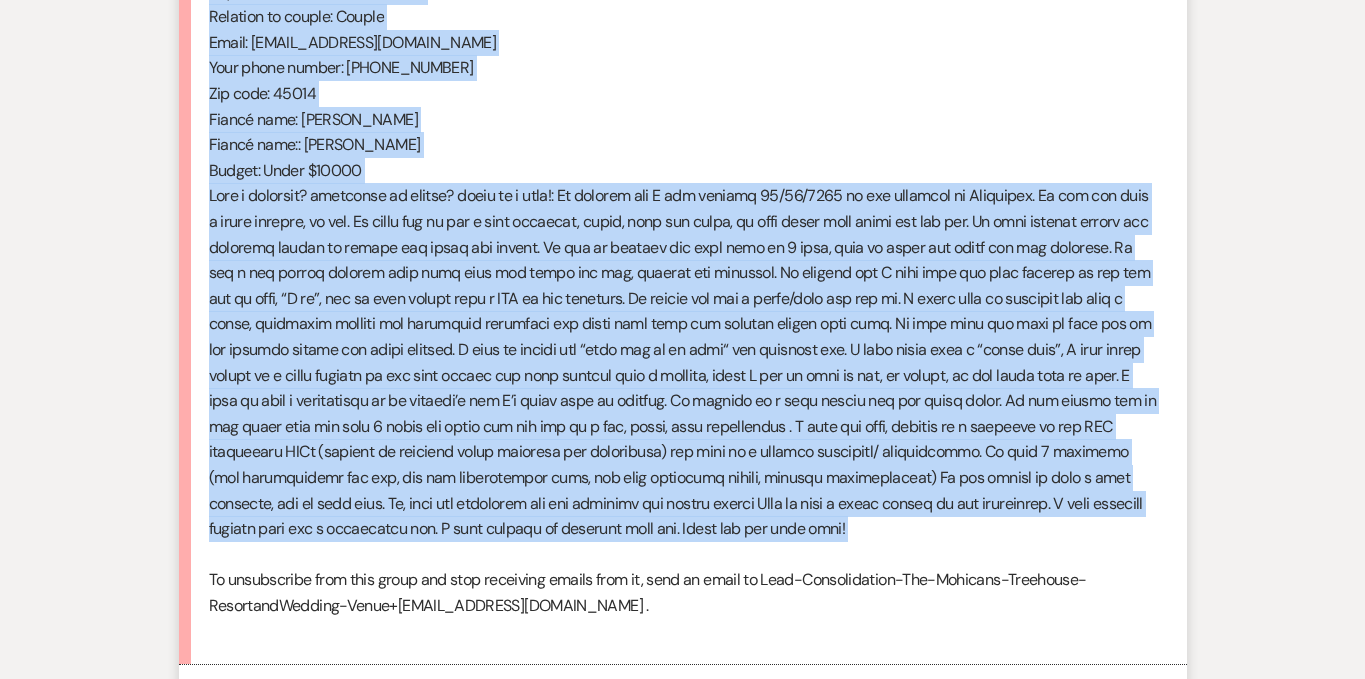 drag, startPoint x: 210, startPoint y: 226, endPoint x: 478, endPoint y: 560, distance: 428.2289 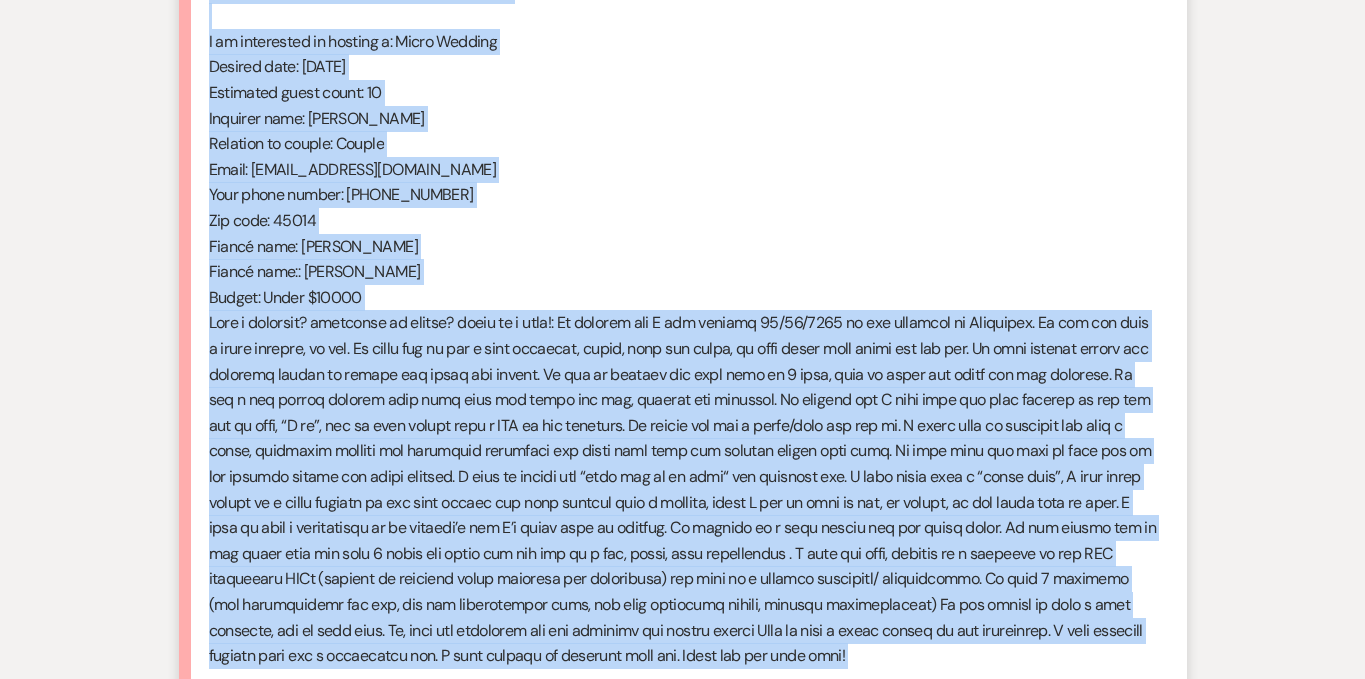 scroll, scrollTop: 1064, scrollLeft: 0, axis: vertical 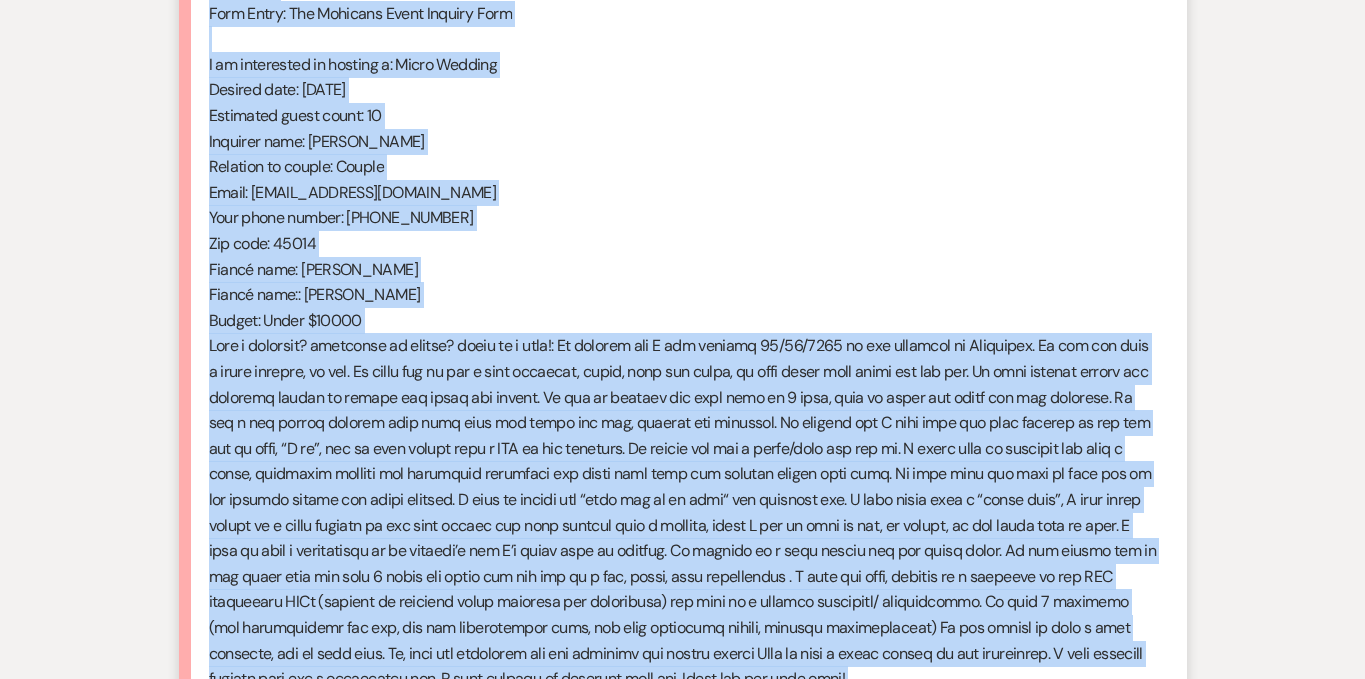 click on "From : Melissa (Client)
Event : Zach Proffitt & Melissa's Event
Desired date : May 1st 2026
Anticipated guest count : 10
Vision : (unknown)
Budget : $10,000
Pinterest inspiration : (unknown)
Message :   Form Entry: The Mohicans Event Inquiry Form I am interested in hosting a: Micro Wedding Desired date: 2026-05-01 Estimated guest count: 10 Inquirer name: Melissa Relation to couple: Couple Email: melissaproffitt6@yahoo.com Your phone number: (513) 3141916 Zip code: 45014 Fiancé name: Zach Proffitt Fiancé name:: Melissa Proffitt Budget: Under $10000 To unsubscribe from this group and stop receiving emails from it, send an email to Lead-Consolidation-The-Mohicans-Treehouse-ResortandWedding-Venue+unsubscribe@weven.co ." at bounding box center (683, 282) 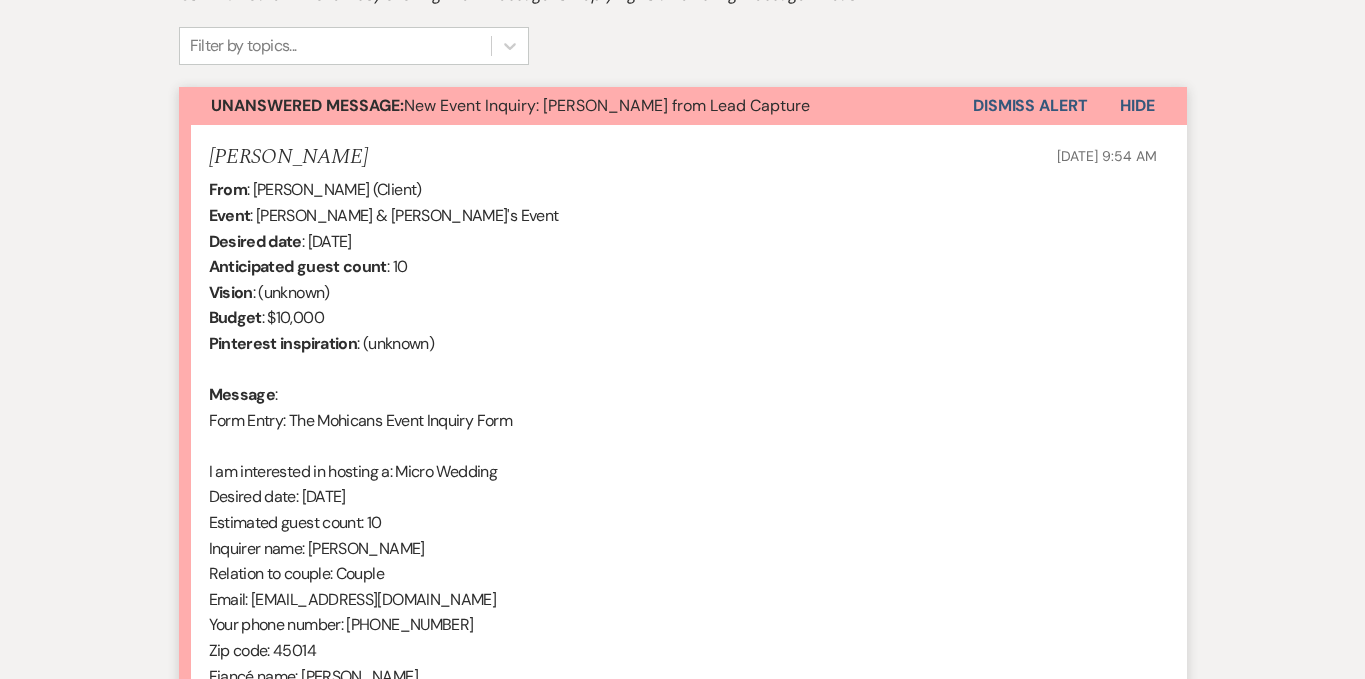 scroll, scrollTop: 642, scrollLeft: 0, axis: vertical 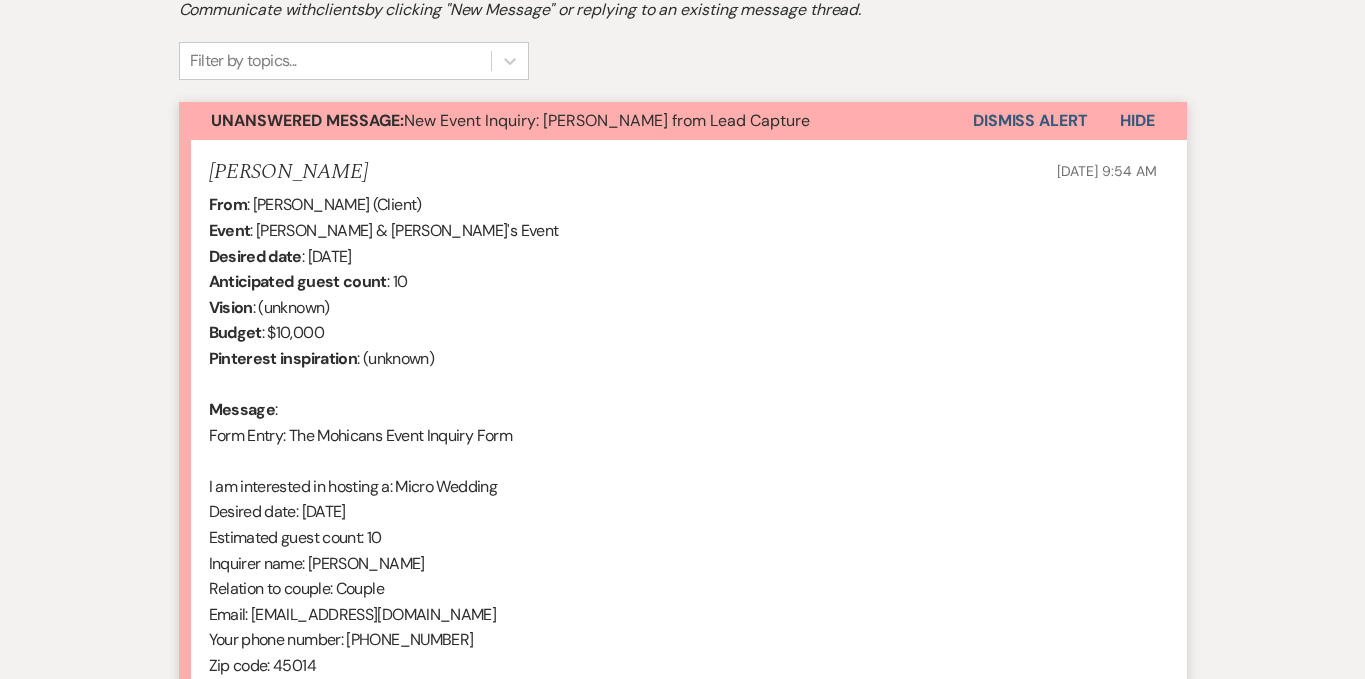 click on "Dismiss Alert" at bounding box center [1030, 121] 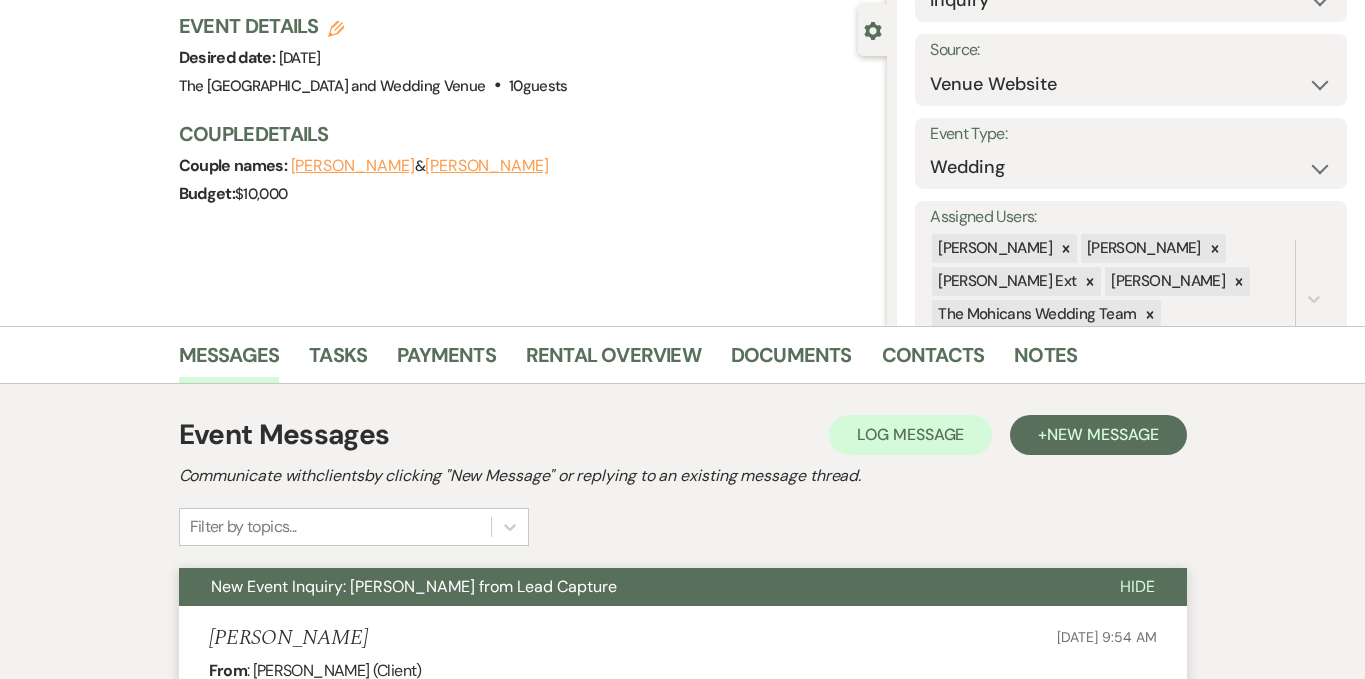 scroll, scrollTop: 0, scrollLeft: 0, axis: both 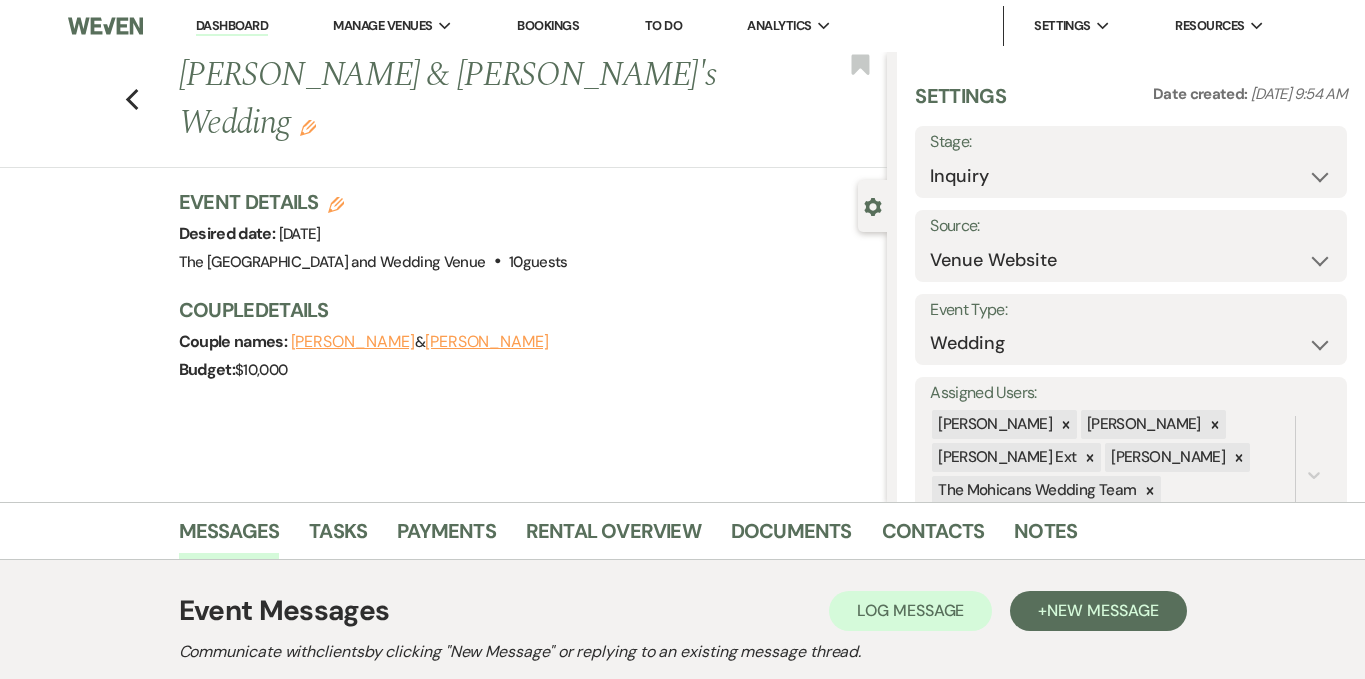 click on "Dashboard" at bounding box center (232, 26) 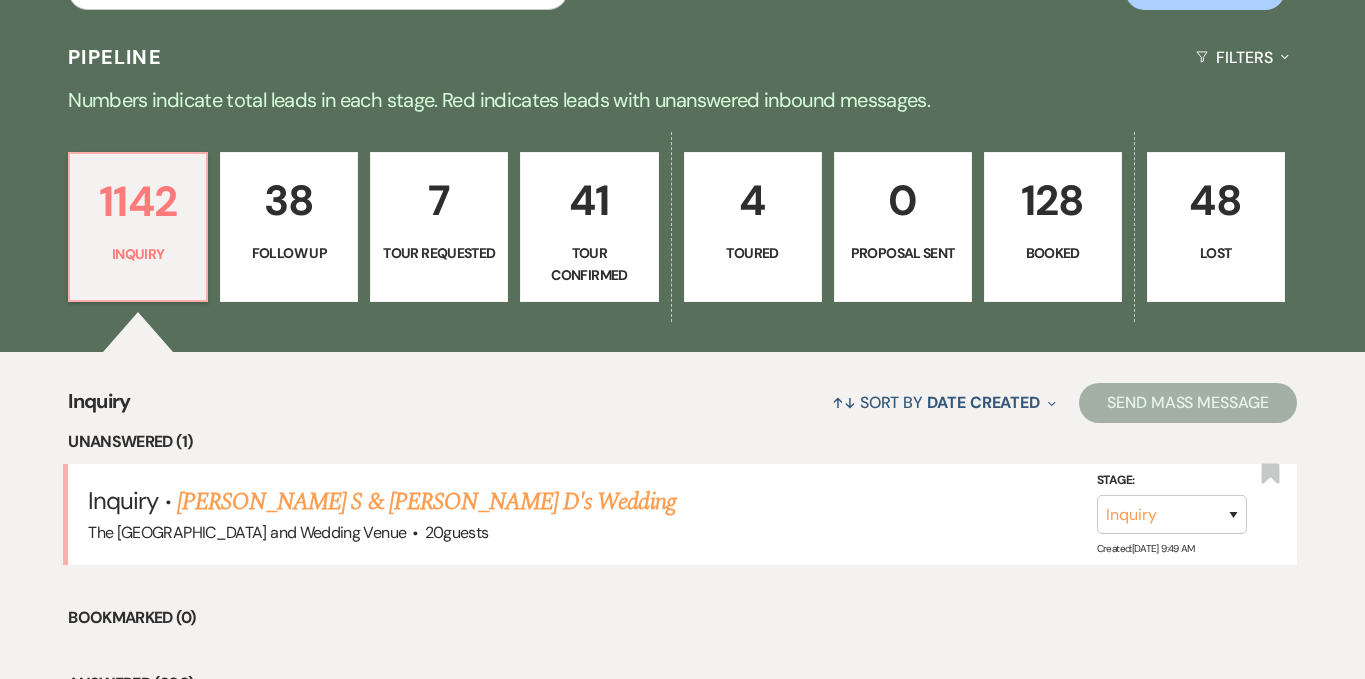 scroll, scrollTop: 503, scrollLeft: 0, axis: vertical 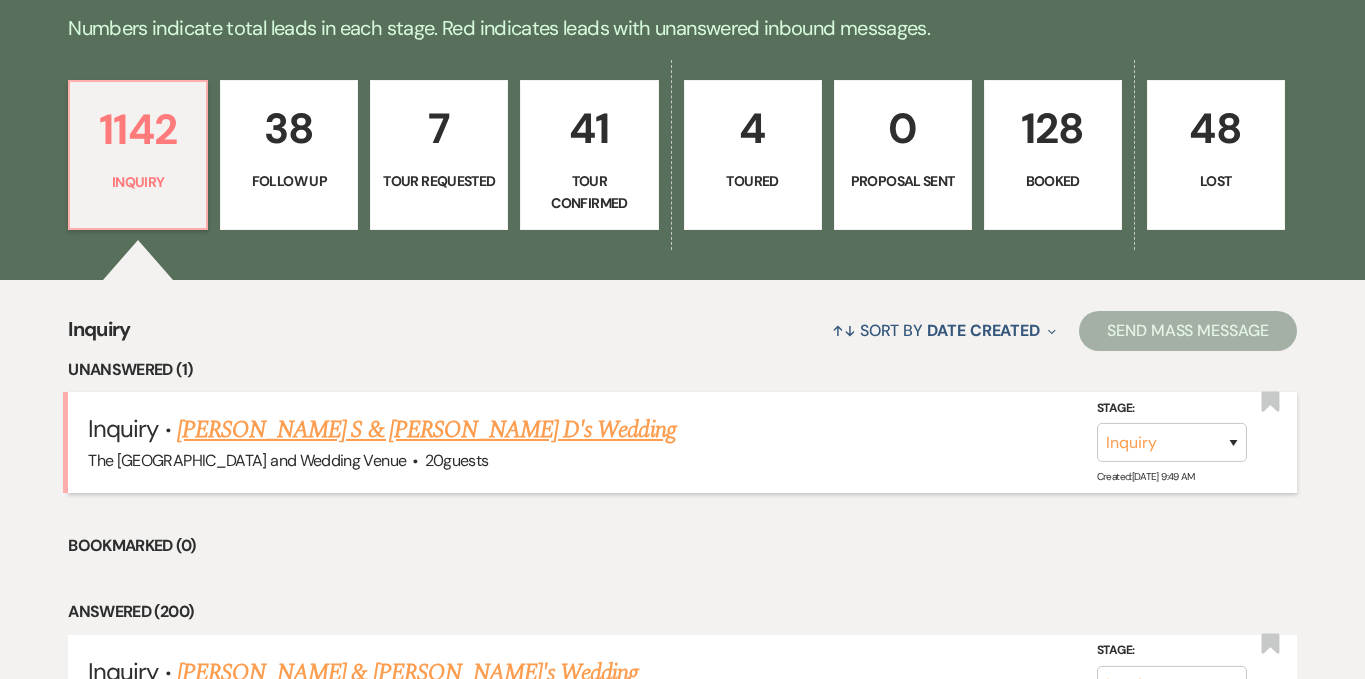 click on "Schuyler S & Madison D's Wedding" at bounding box center [426, 430] 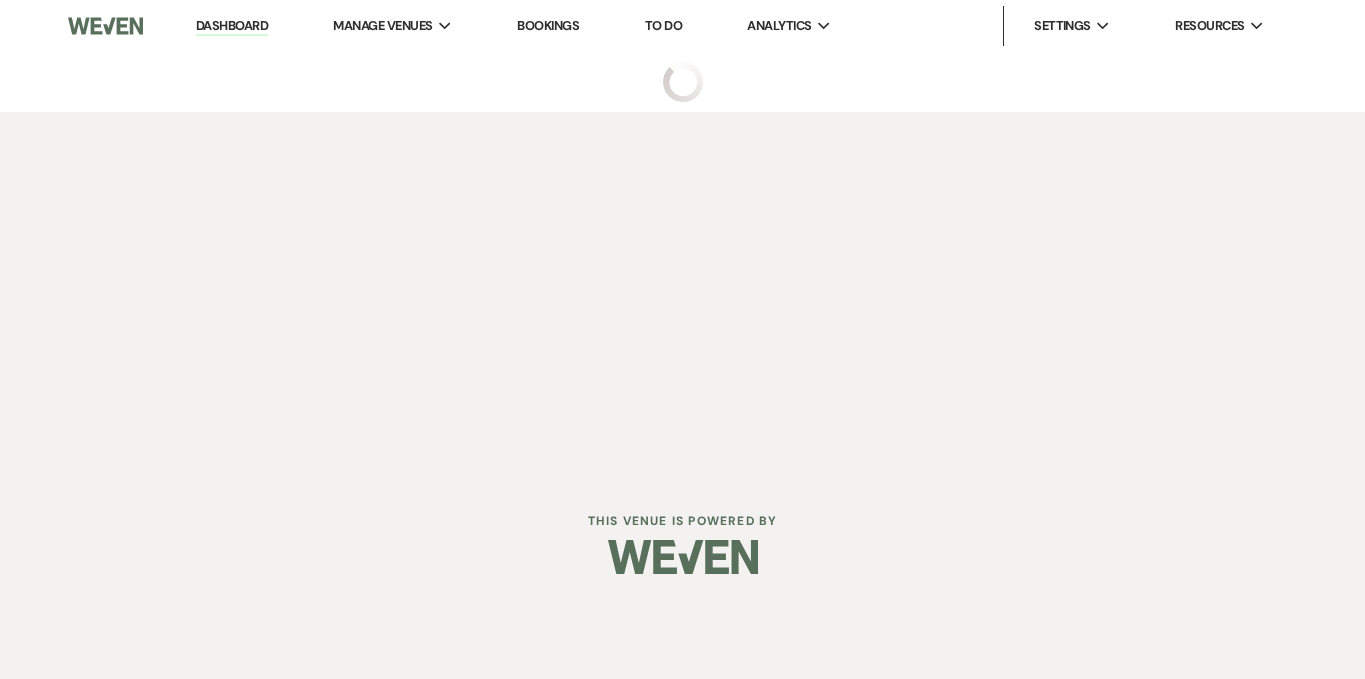 scroll, scrollTop: 0, scrollLeft: 0, axis: both 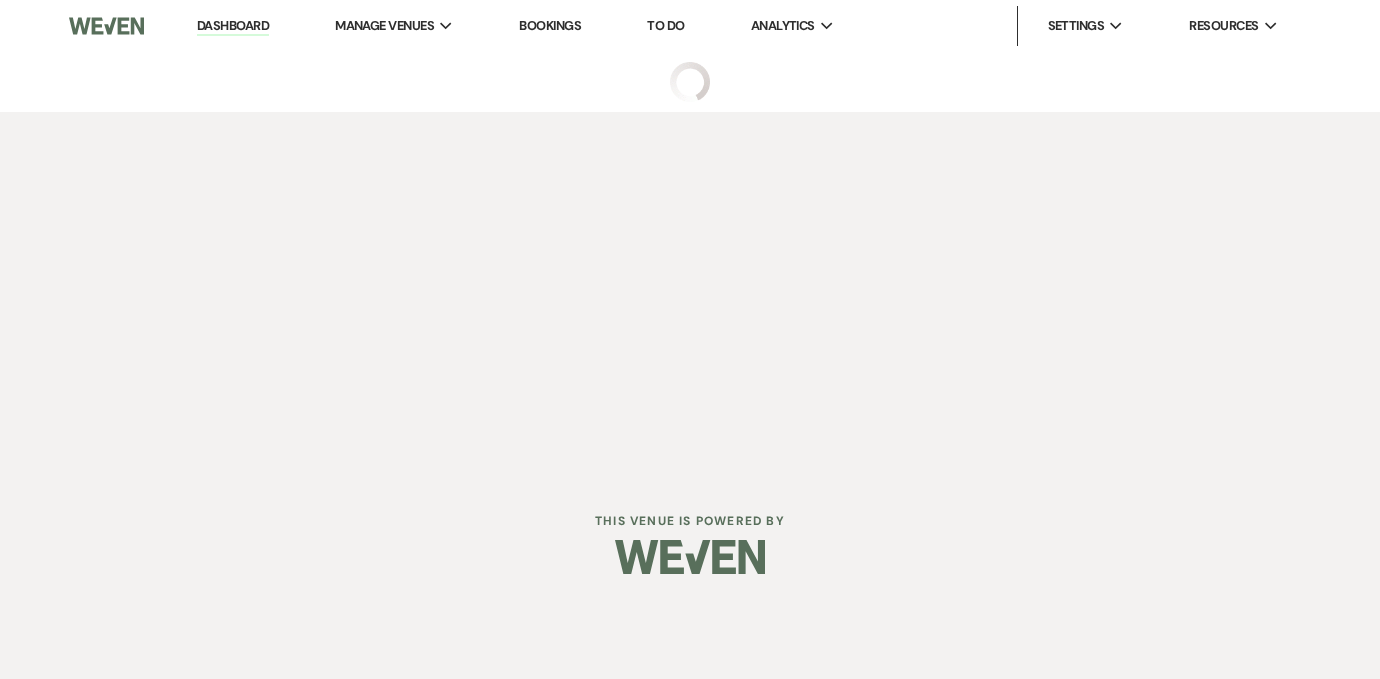 select on "17" 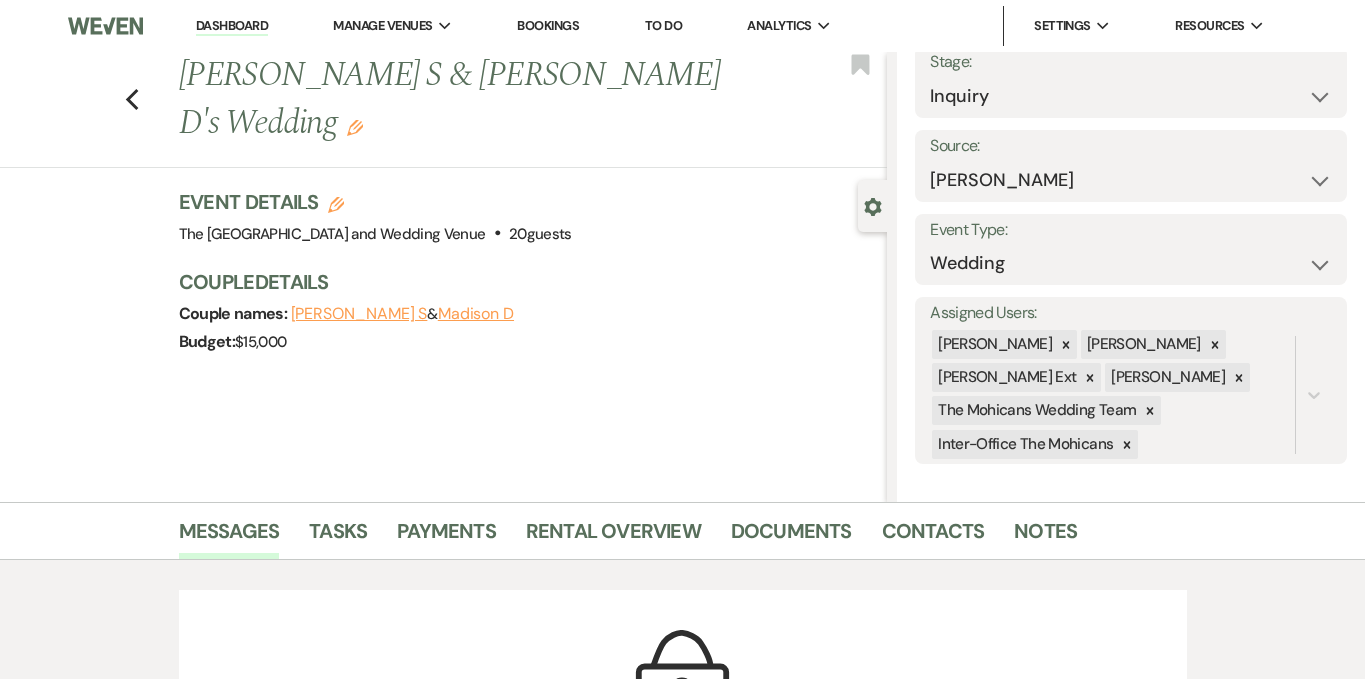 scroll, scrollTop: 84, scrollLeft: 0, axis: vertical 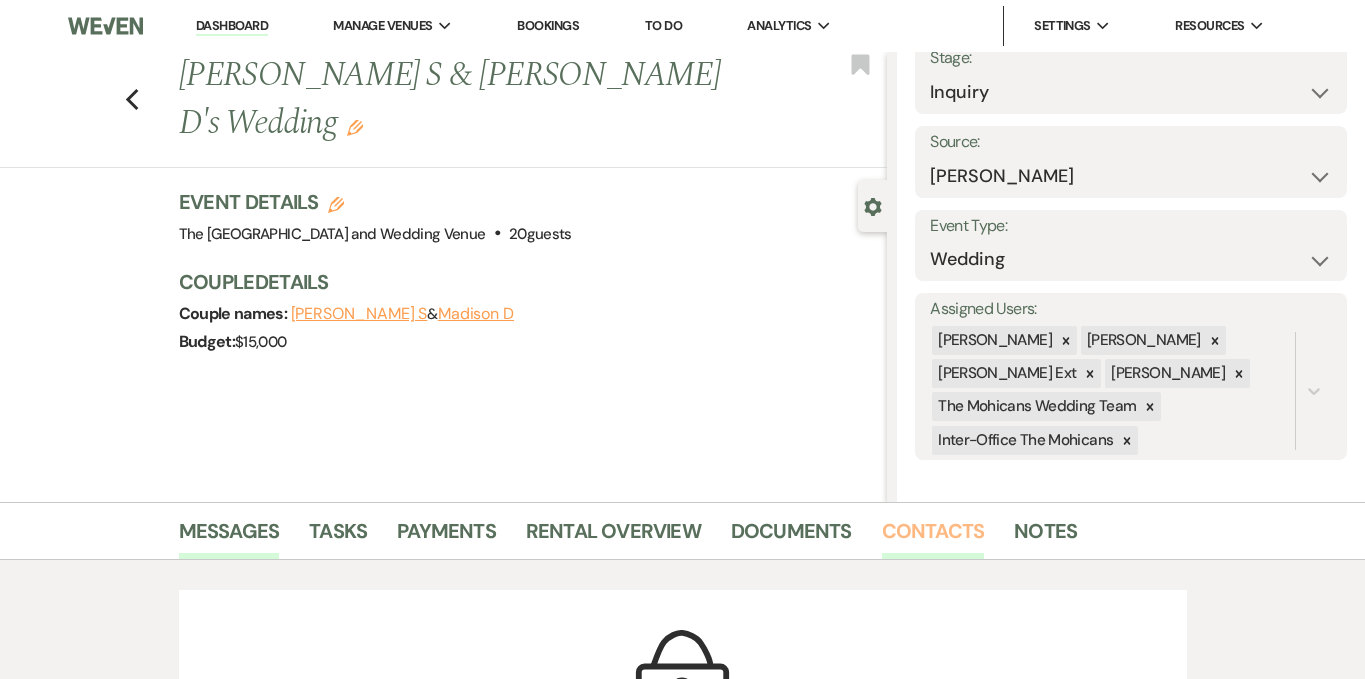 click on "Contacts" at bounding box center (933, 537) 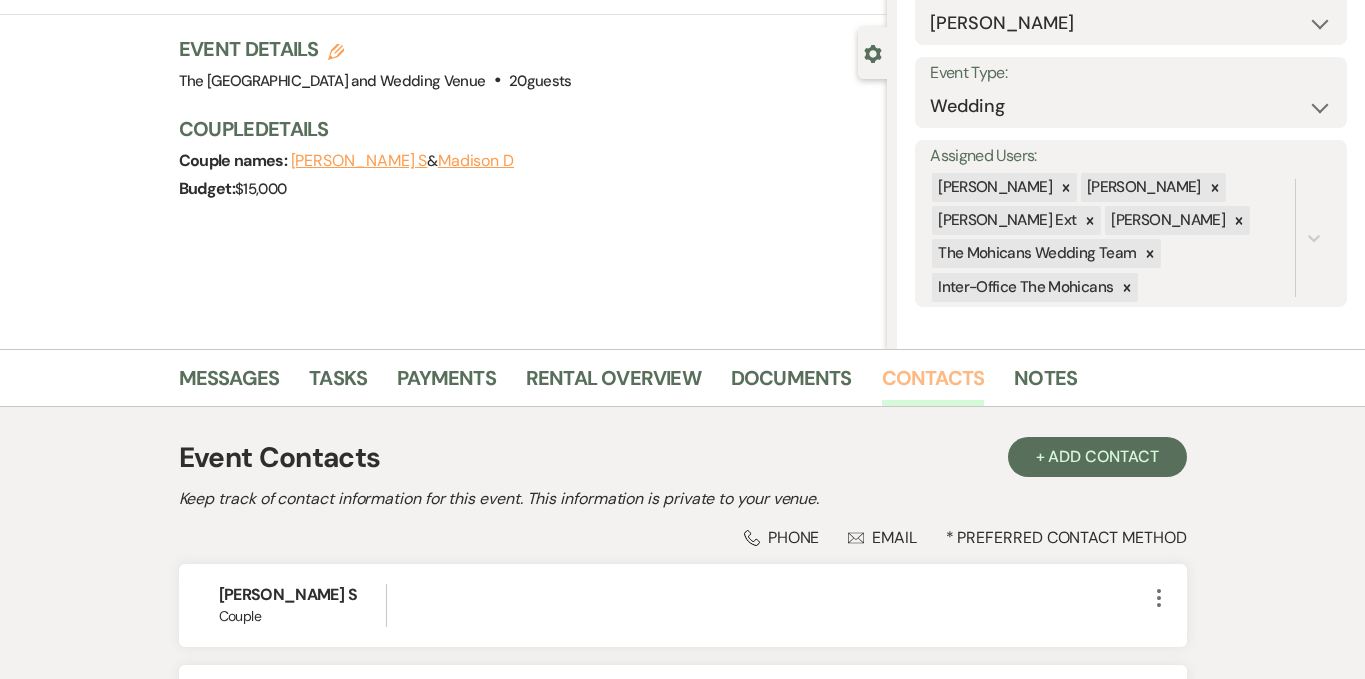 scroll, scrollTop: 400, scrollLeft: 0, axis: vertical 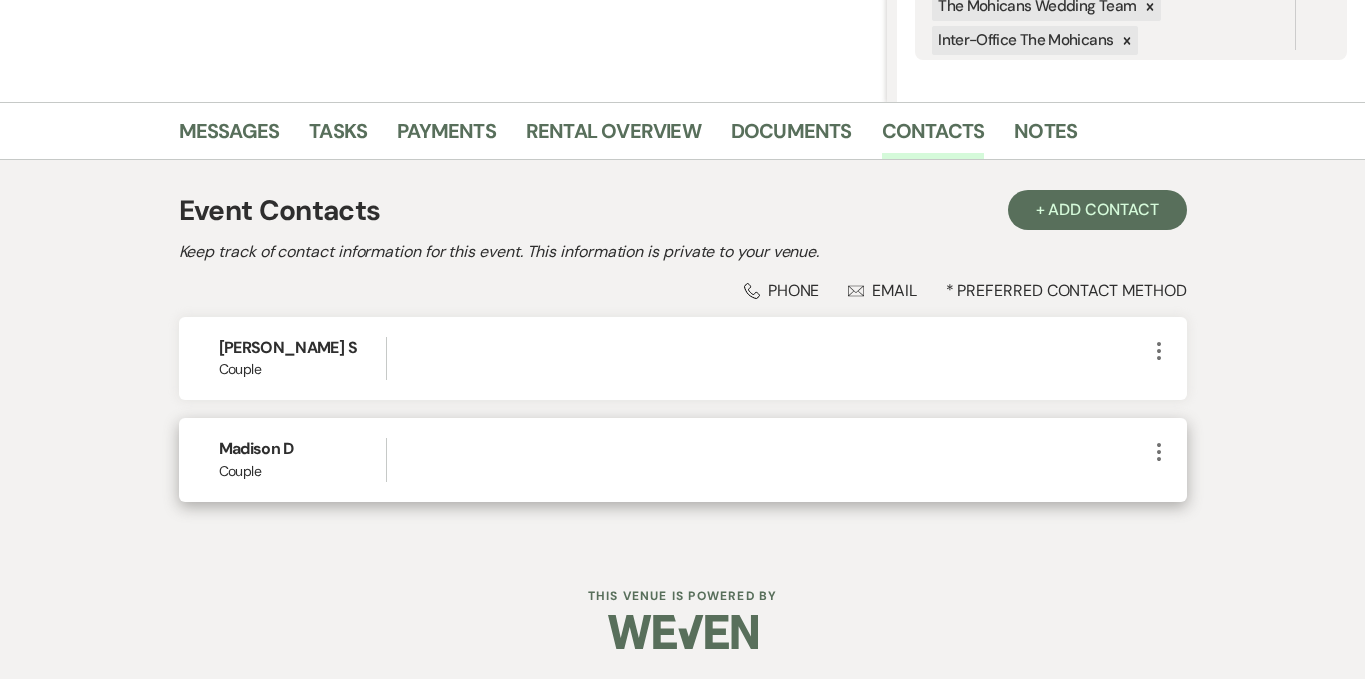 click on "More" 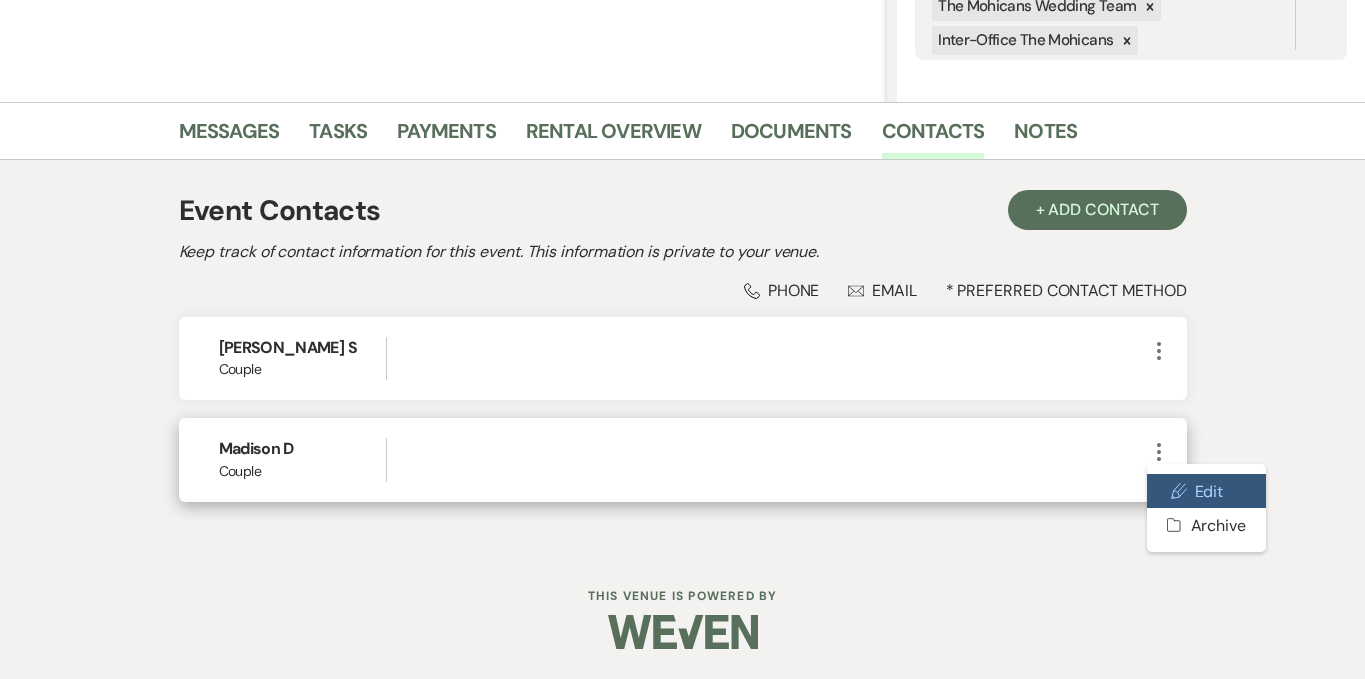 click 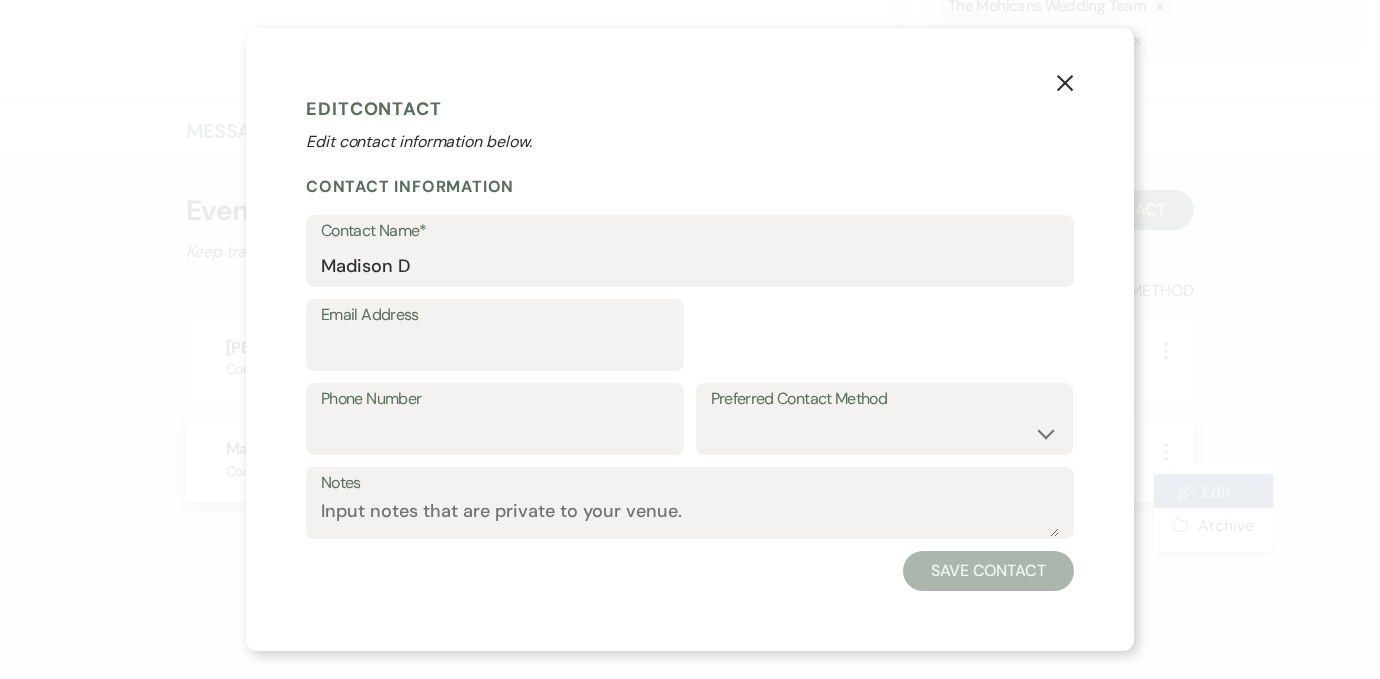 select on "1" 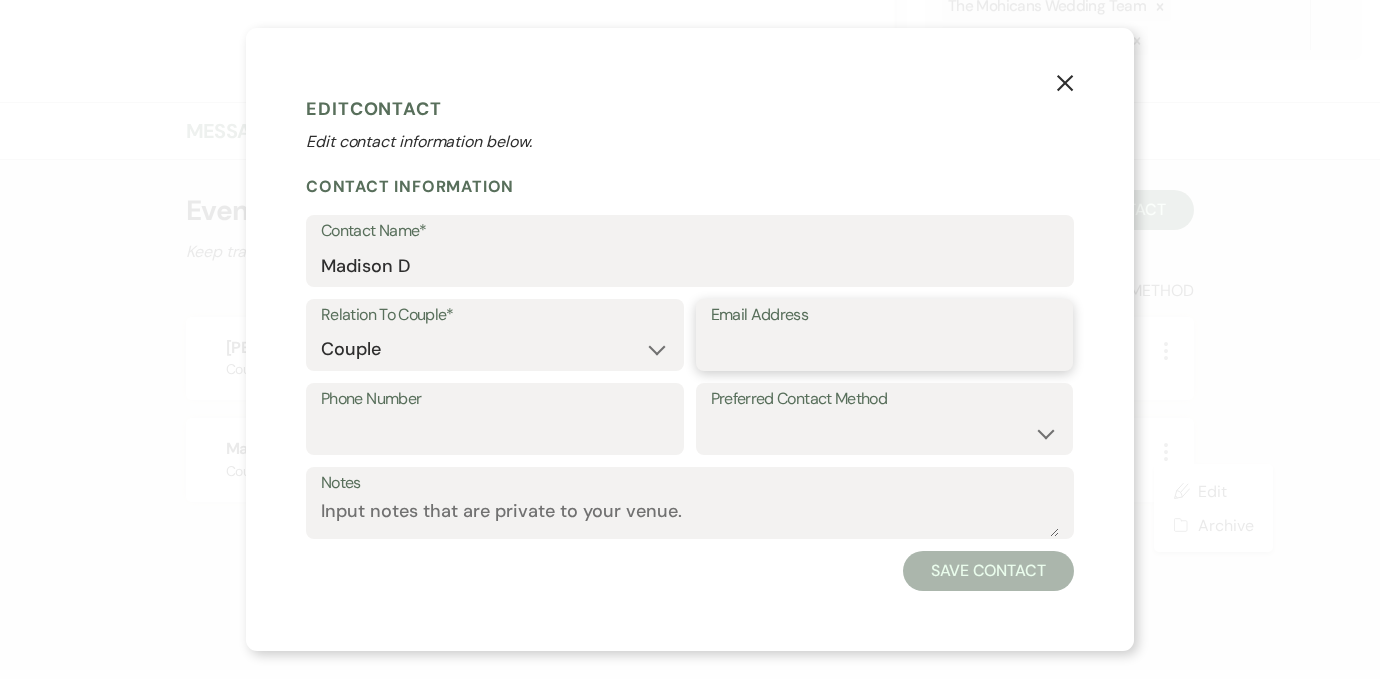 click on "Email Address" at bounding box center [885, 349] 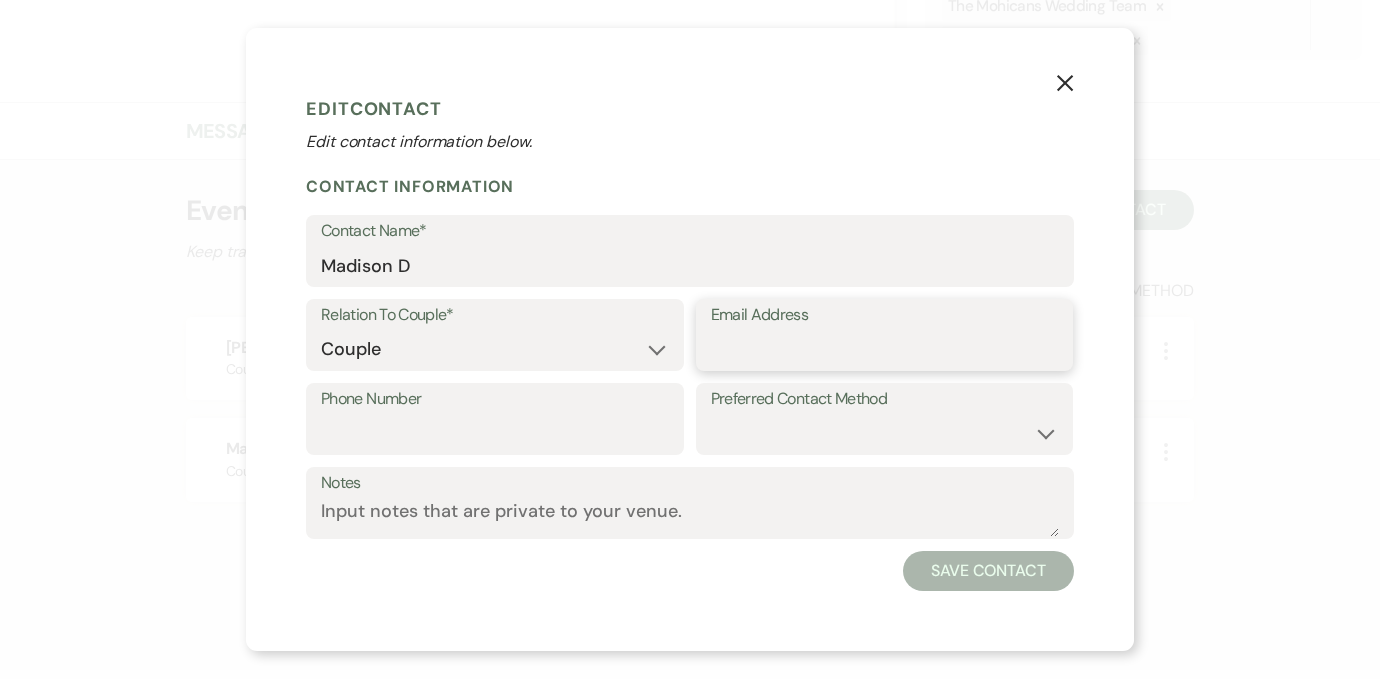 paste on "madiandschuylerschronce@gmail.com" 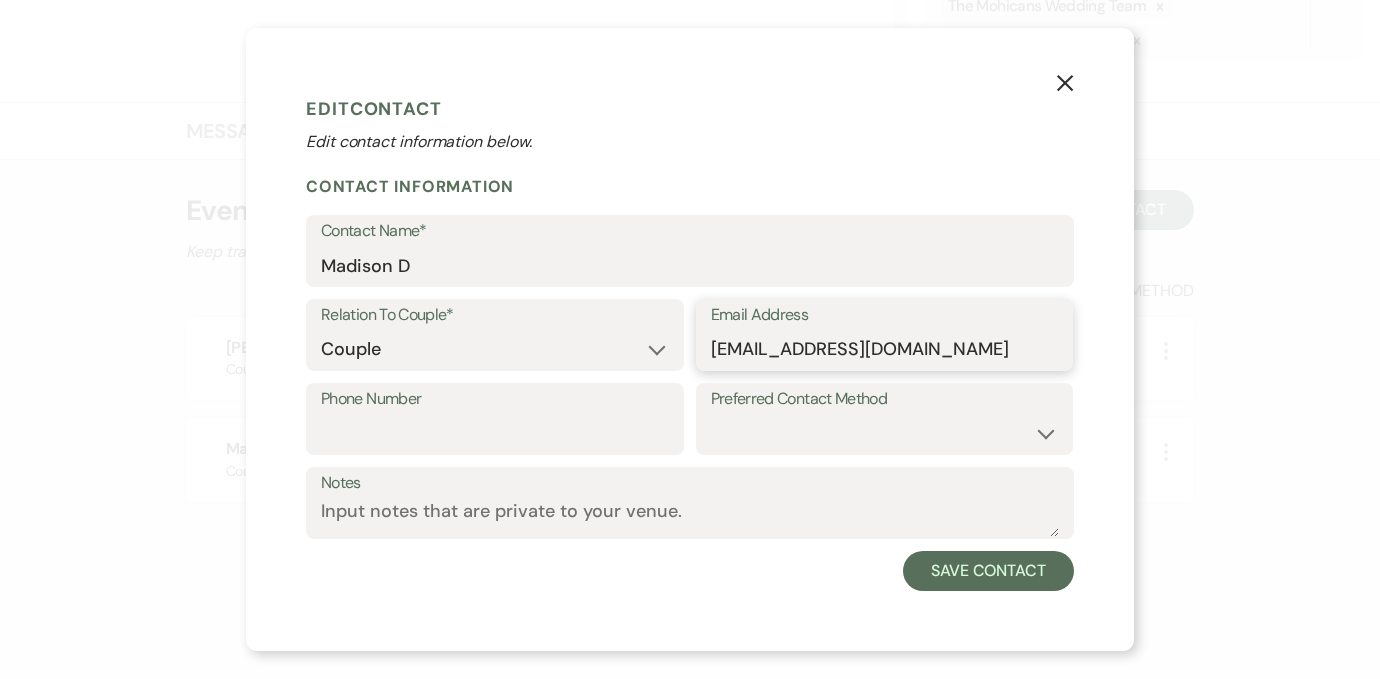 type on "madiandschuylerschronce@gmail.com" 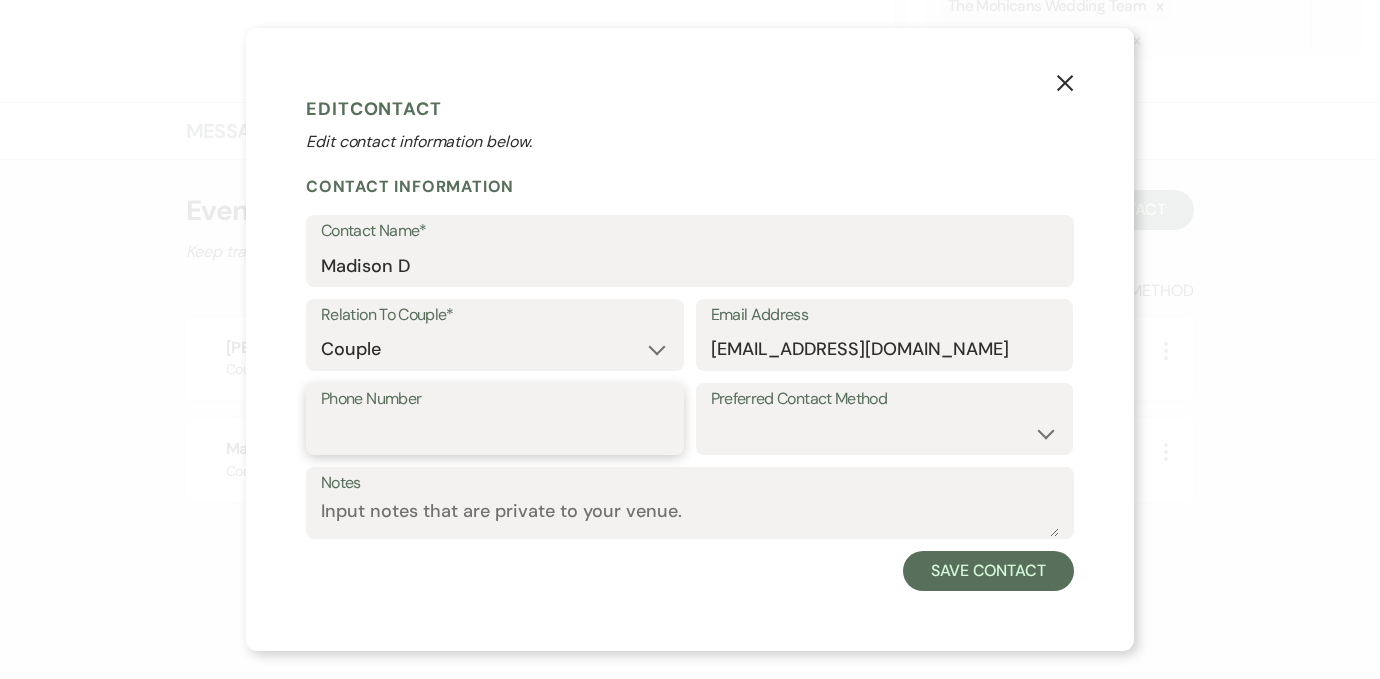 click on "Phone Number" at bounding box center (495, 433) 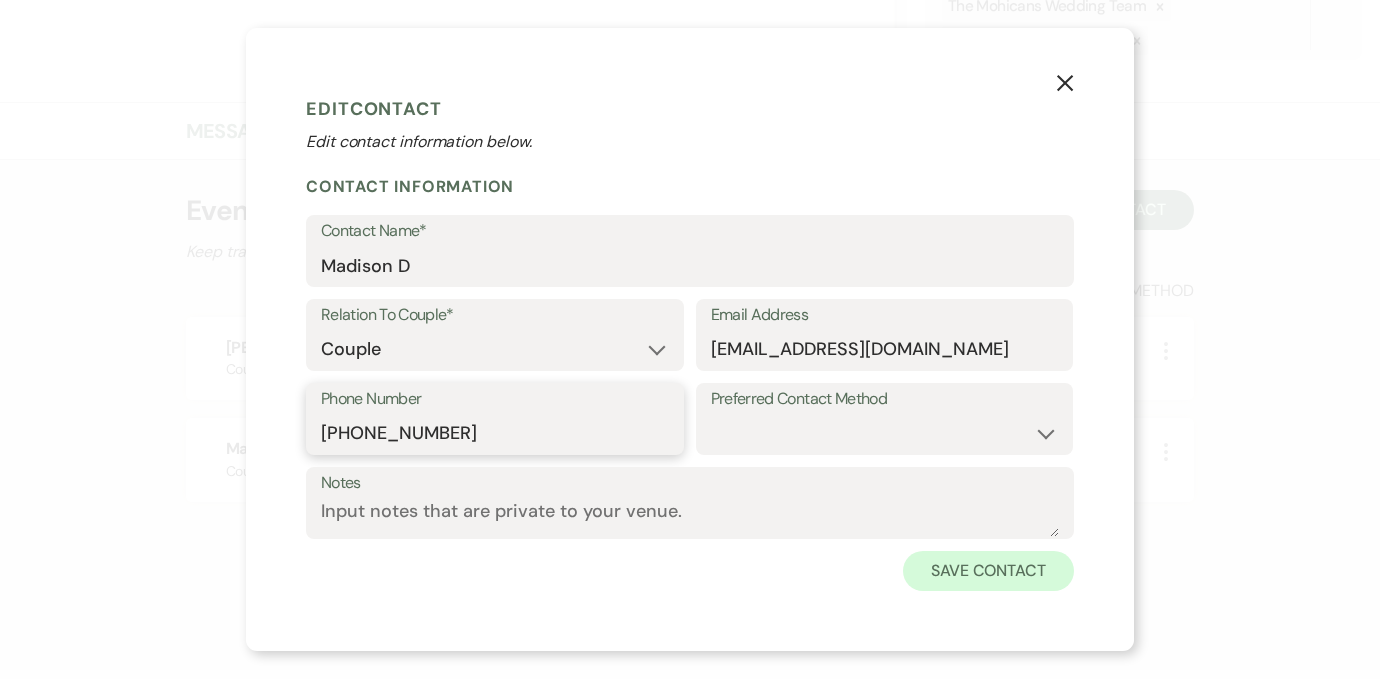 type on "(304) 566-2605" 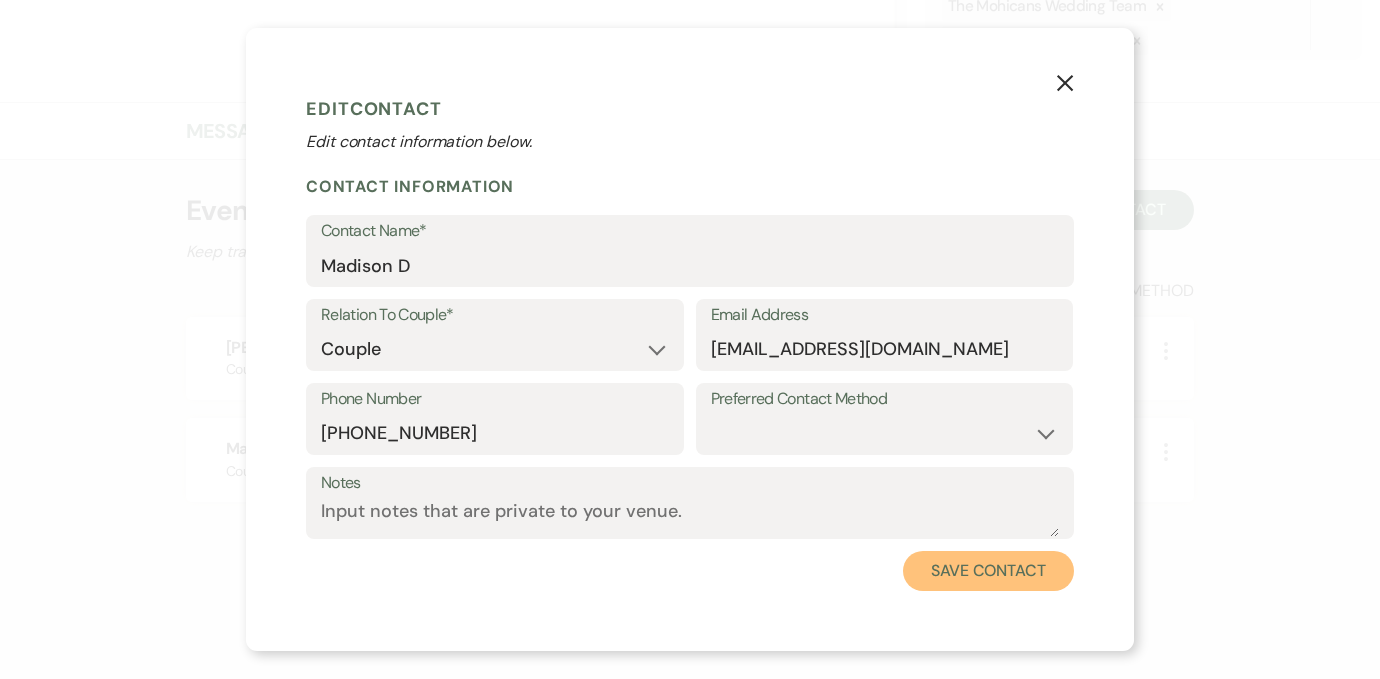 click on "Save Contact" at bounding box center [988, 571] 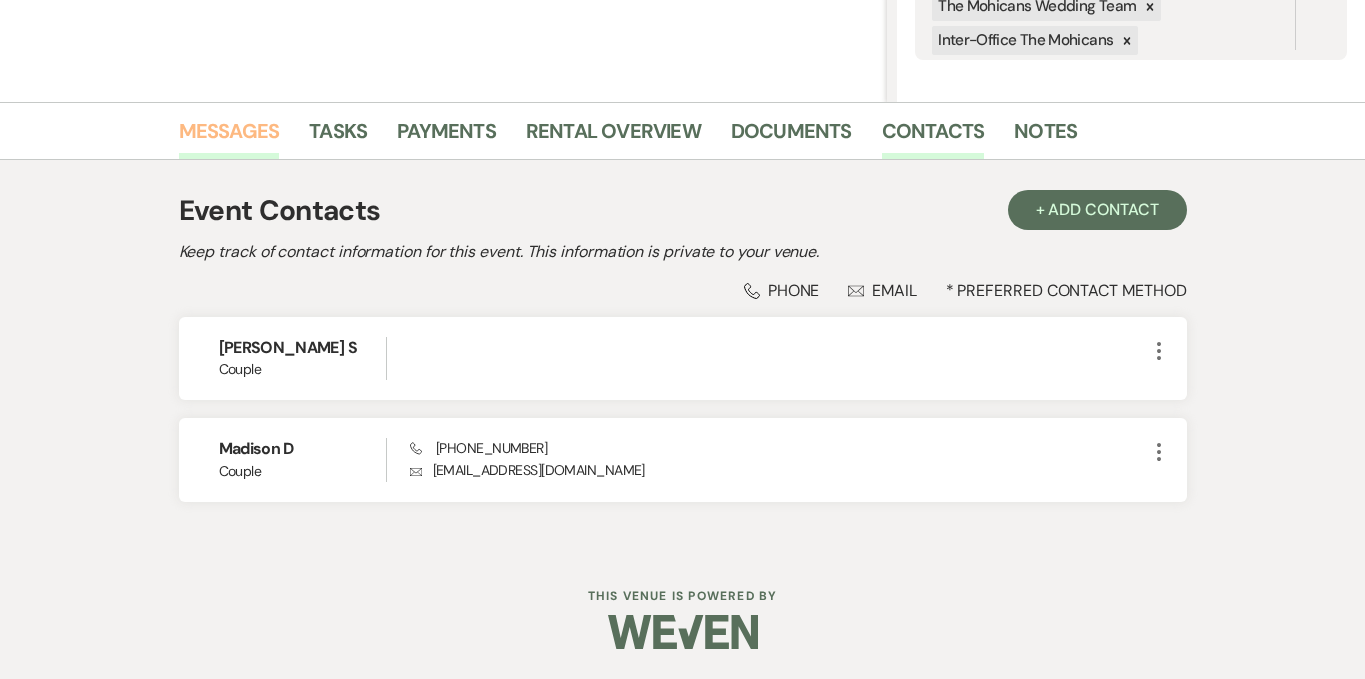 click on "Messages" at bounding box center [229, 137] 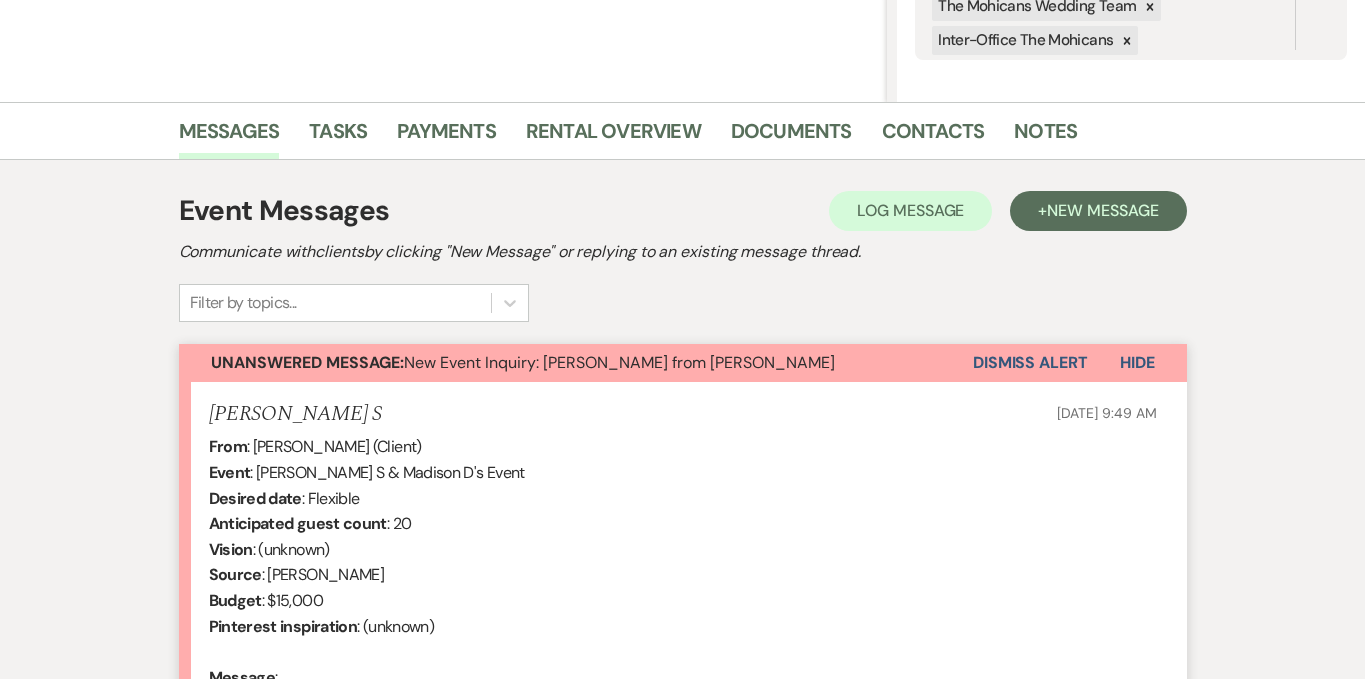 click on "Dismiss Alert" at bounding box center [1030, 363] 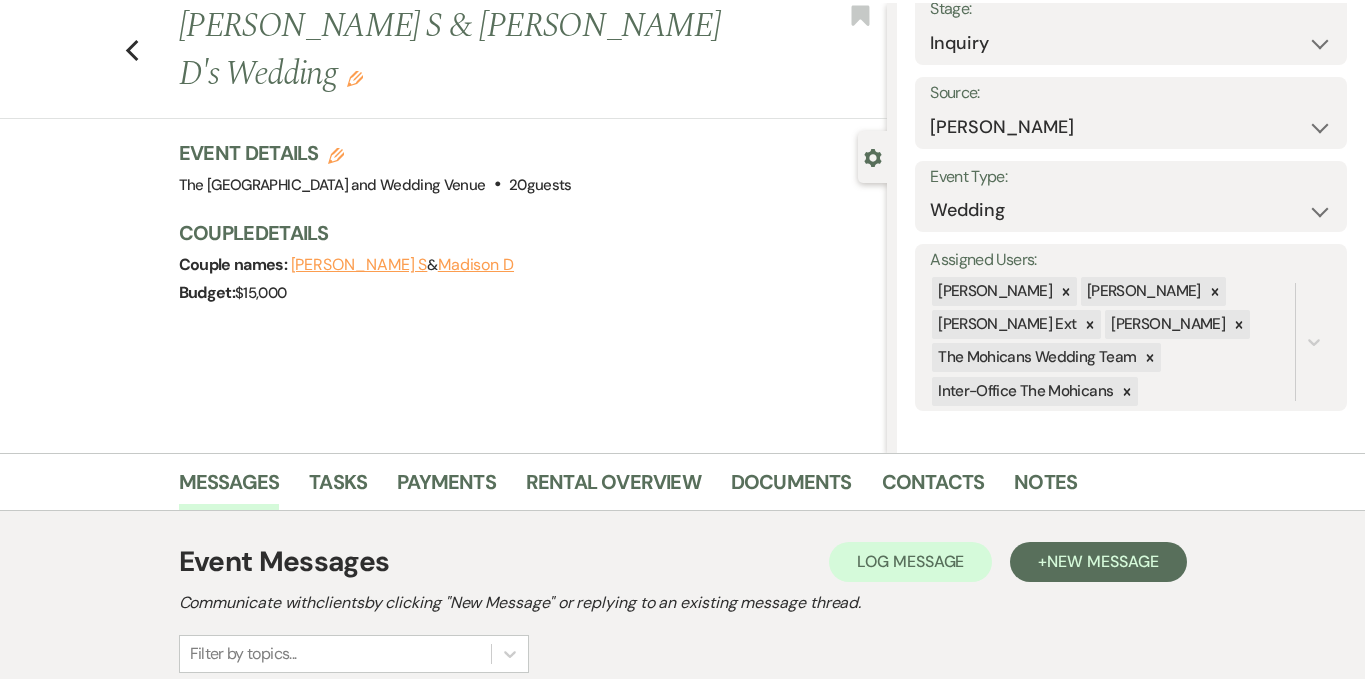 scroll, scrollTop: 0, scrollLeft: 0, axis: both 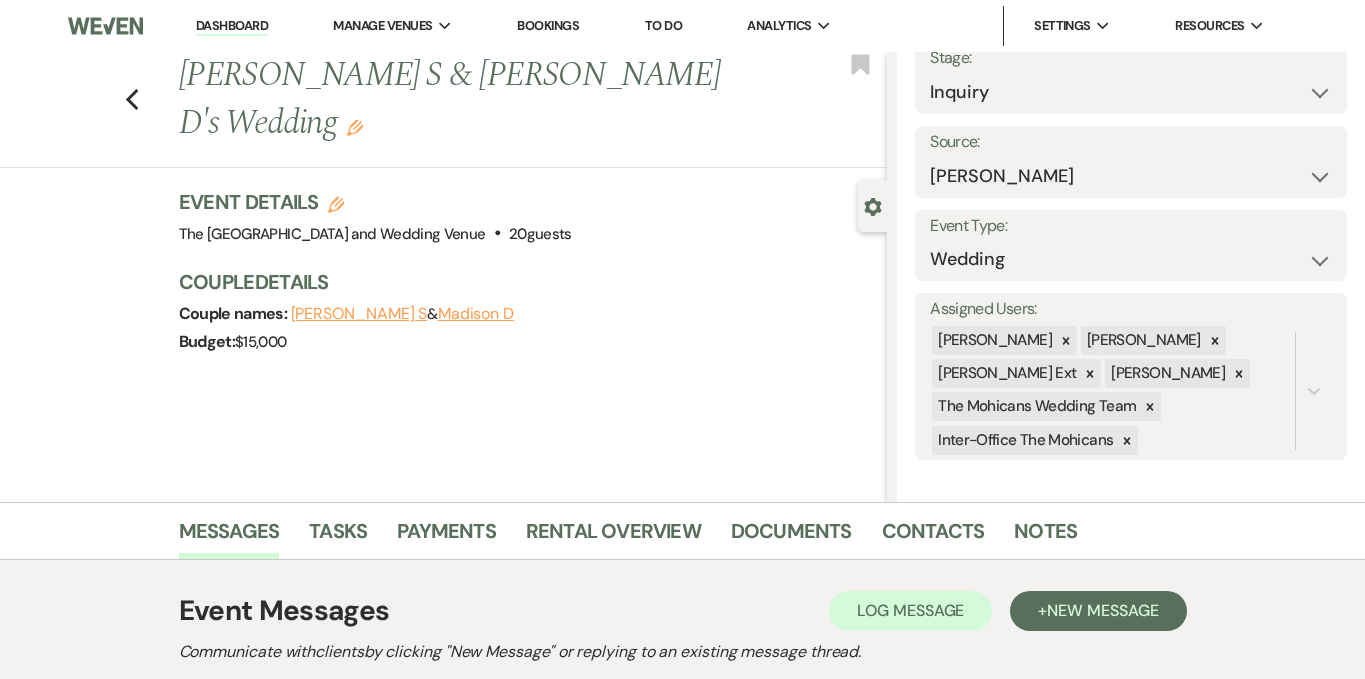 click on "Dashboard" at bounding box center [232, 26] 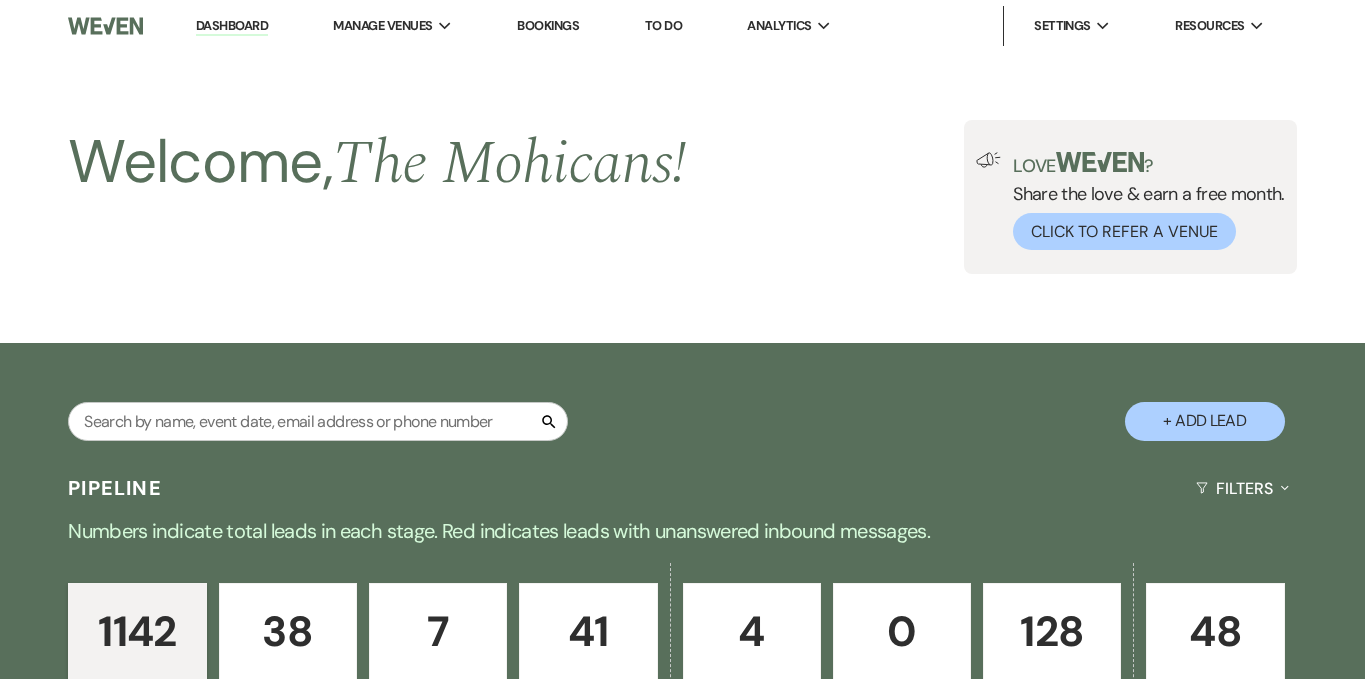 scroll, scrollTop: 0, scrollLeft: 0, axis: both 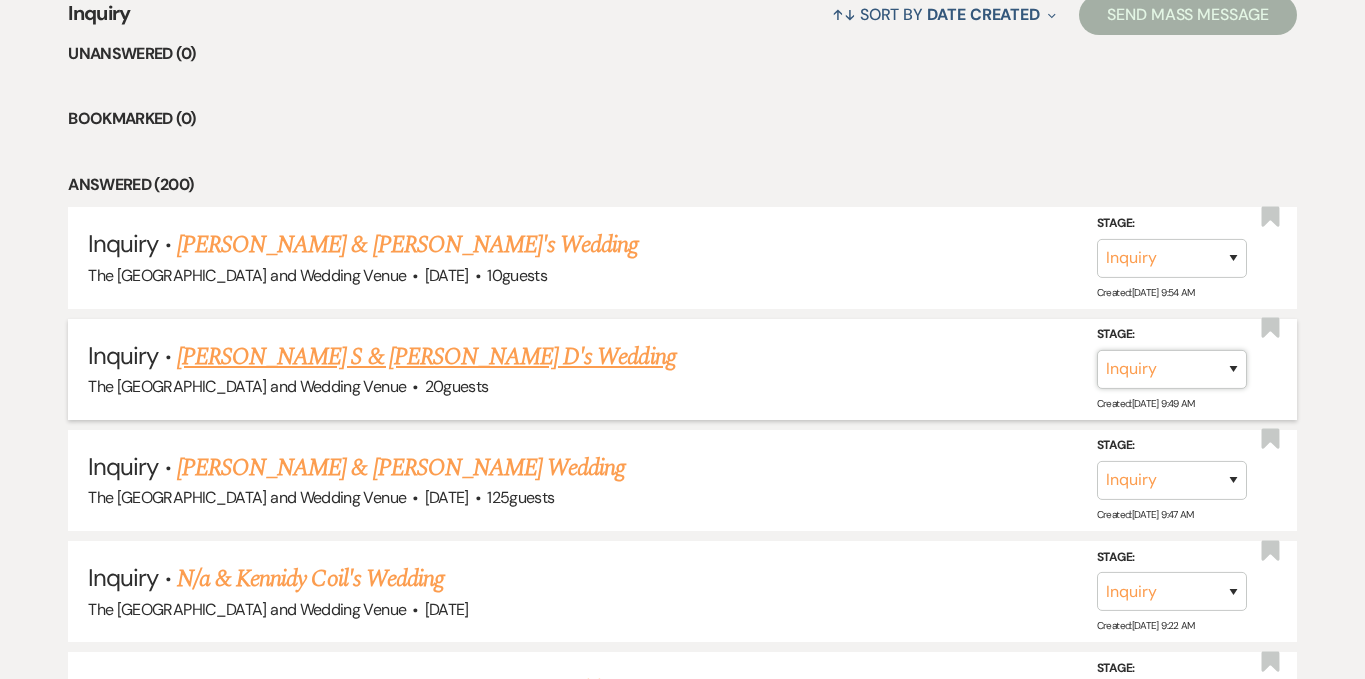 click on "Inquiry Follow Up Tour Requested Tour Confirmed Toured Proposal Sent Booked Lost" at bounding box center (1172, 369) 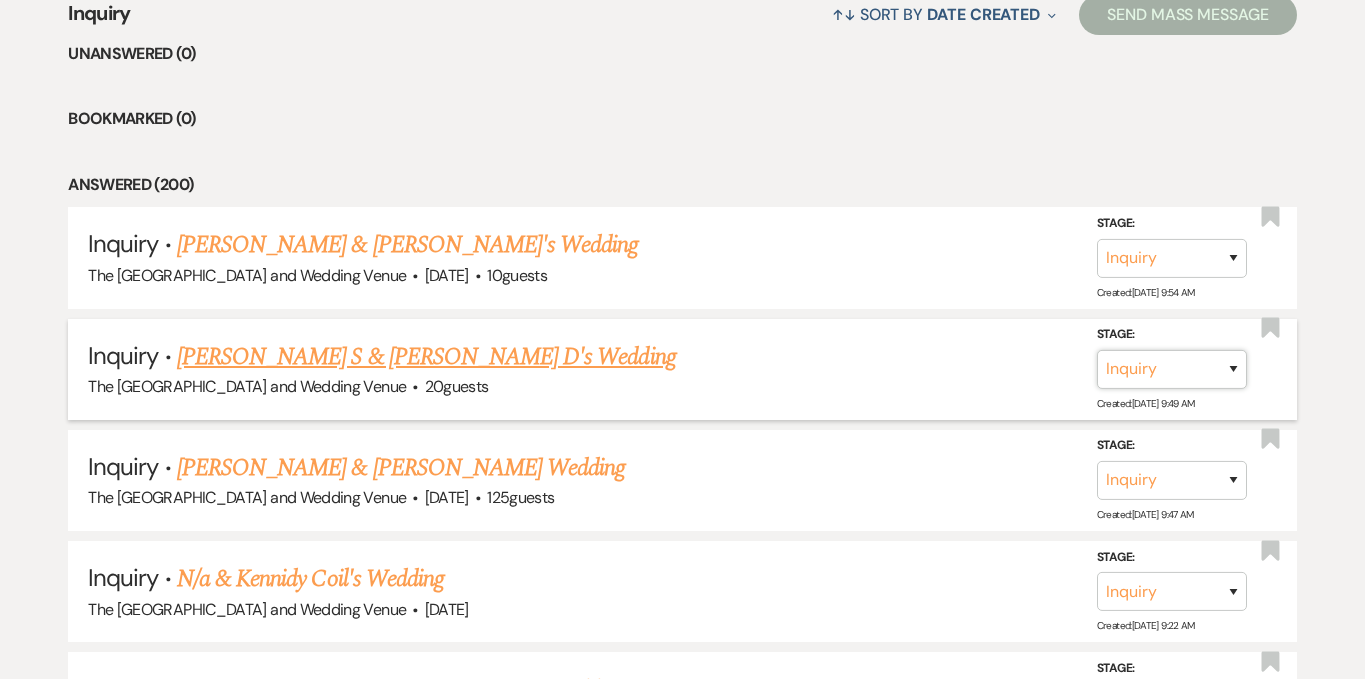 select on "8" 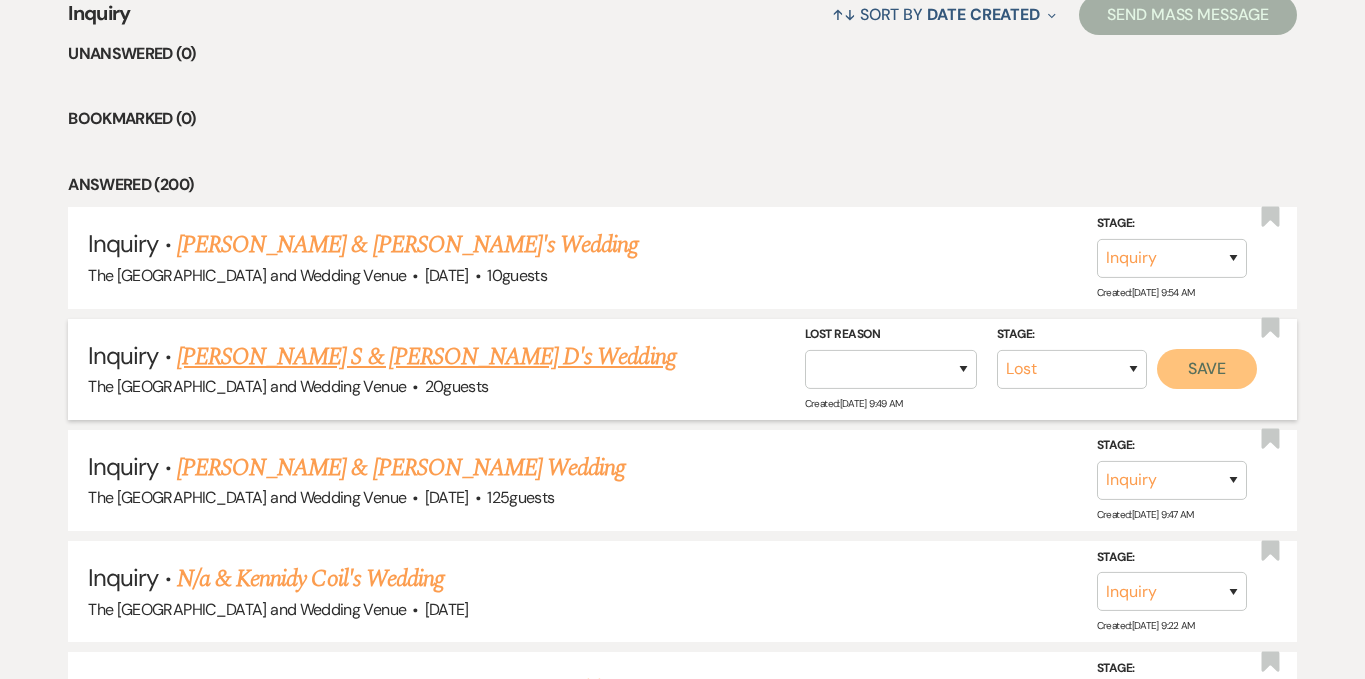 click on "Save" at bounding box center [1207, 369] 